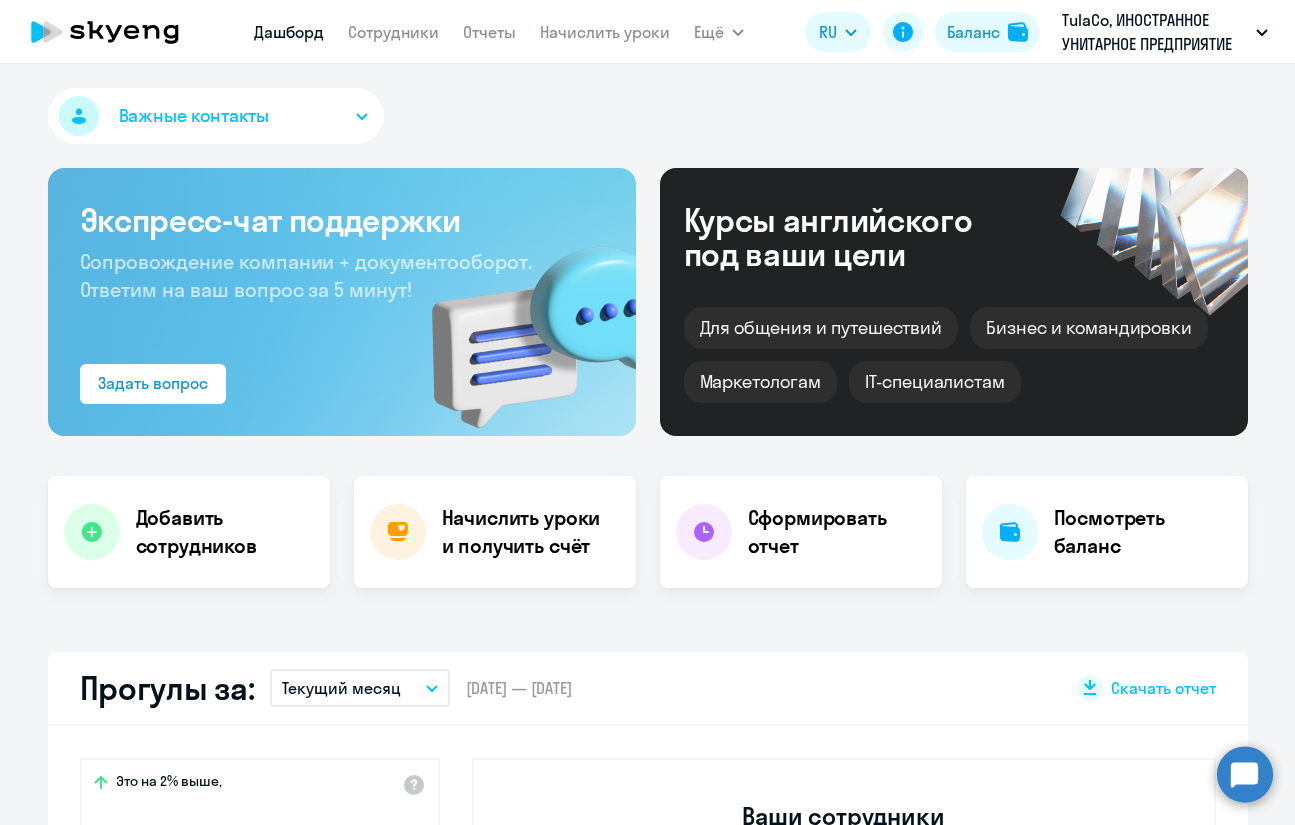 scroll, scrollTop: 0, scrollLeft: 0, axis: both 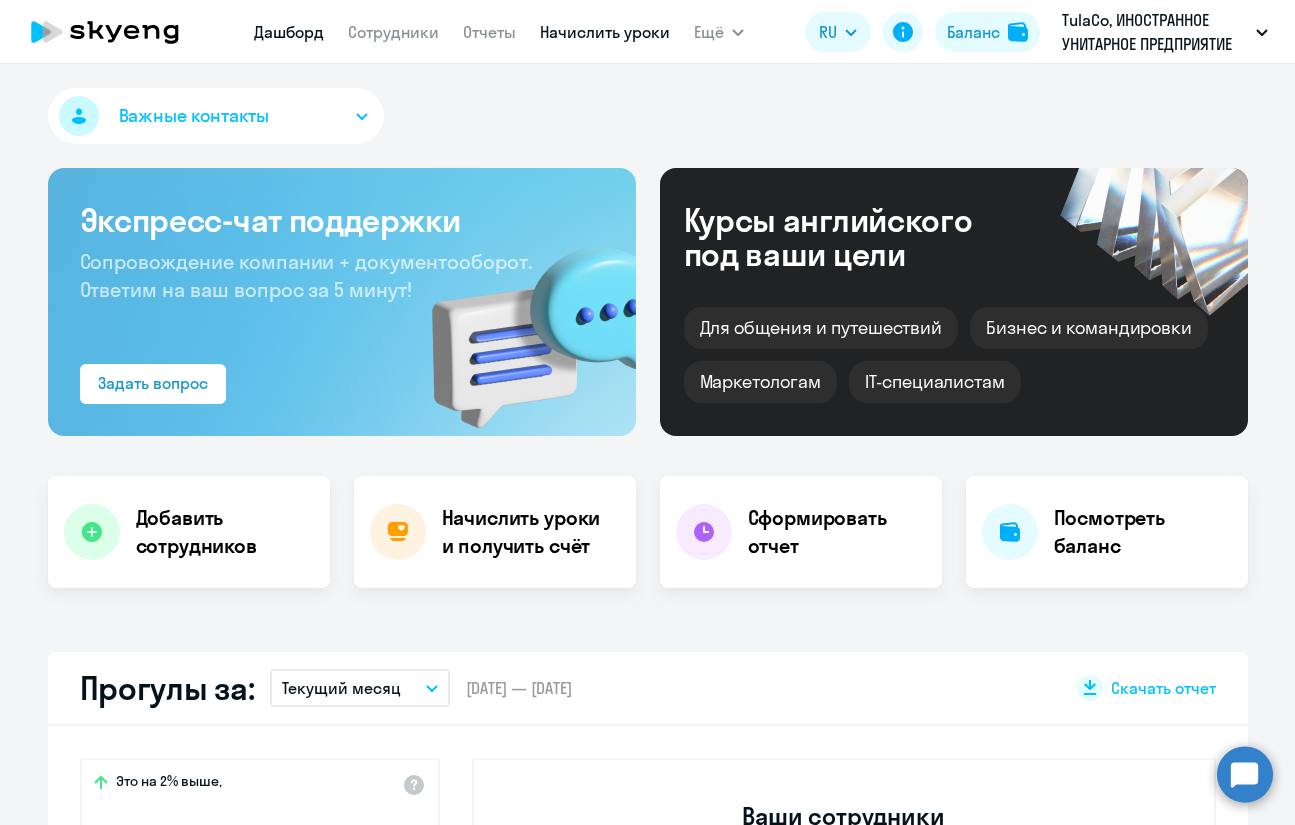 click on "Начислить уроки" at bounding box center [605, 32] 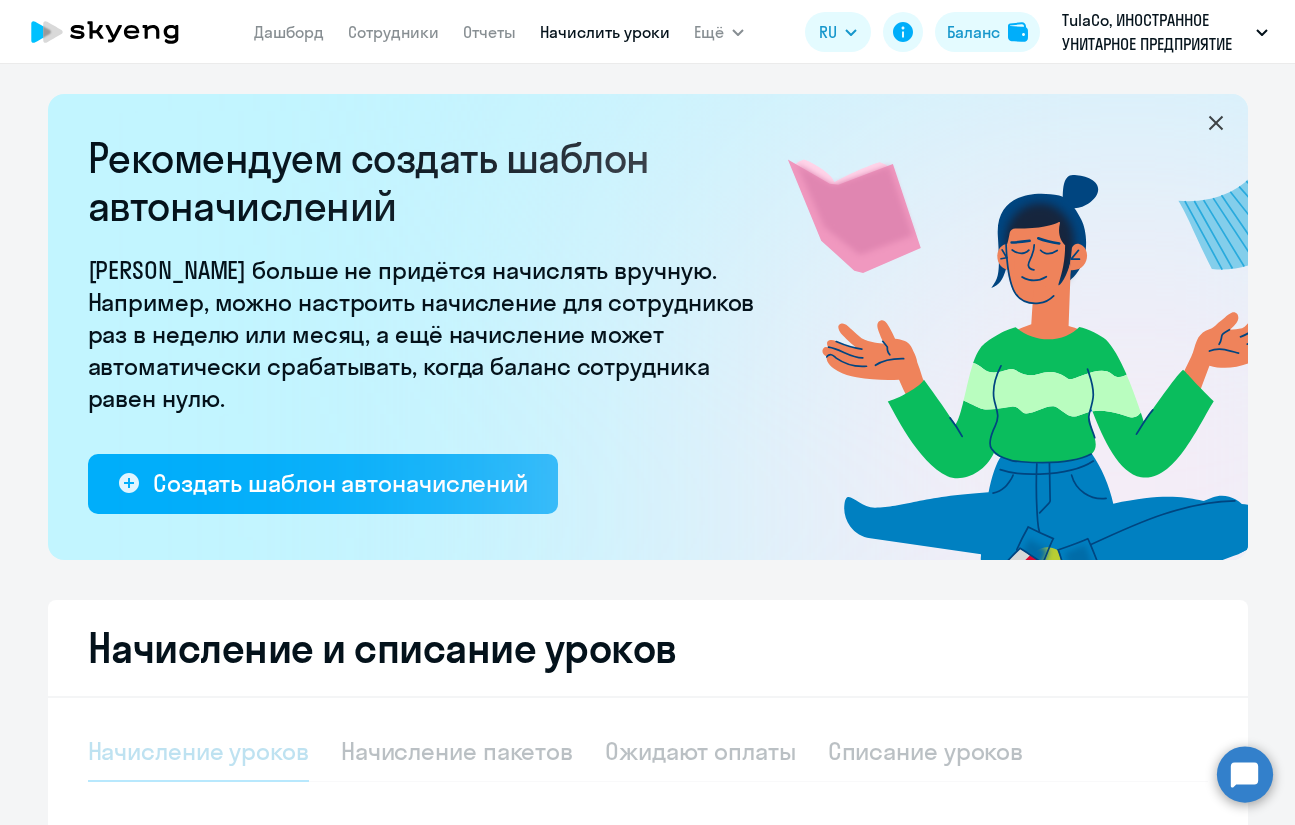 select on "10" 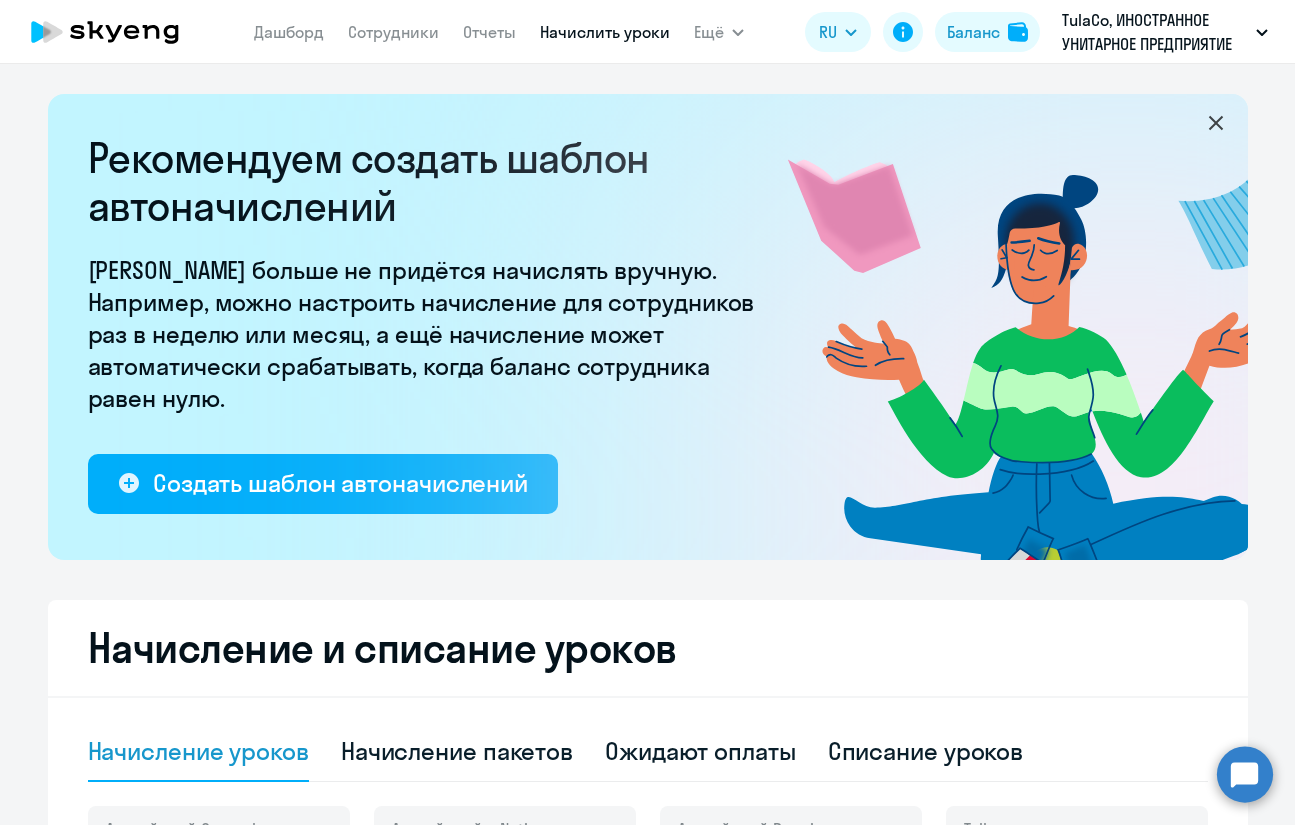 scroll, scrollTop: 400, scrollLeft: 0, axis: vertical 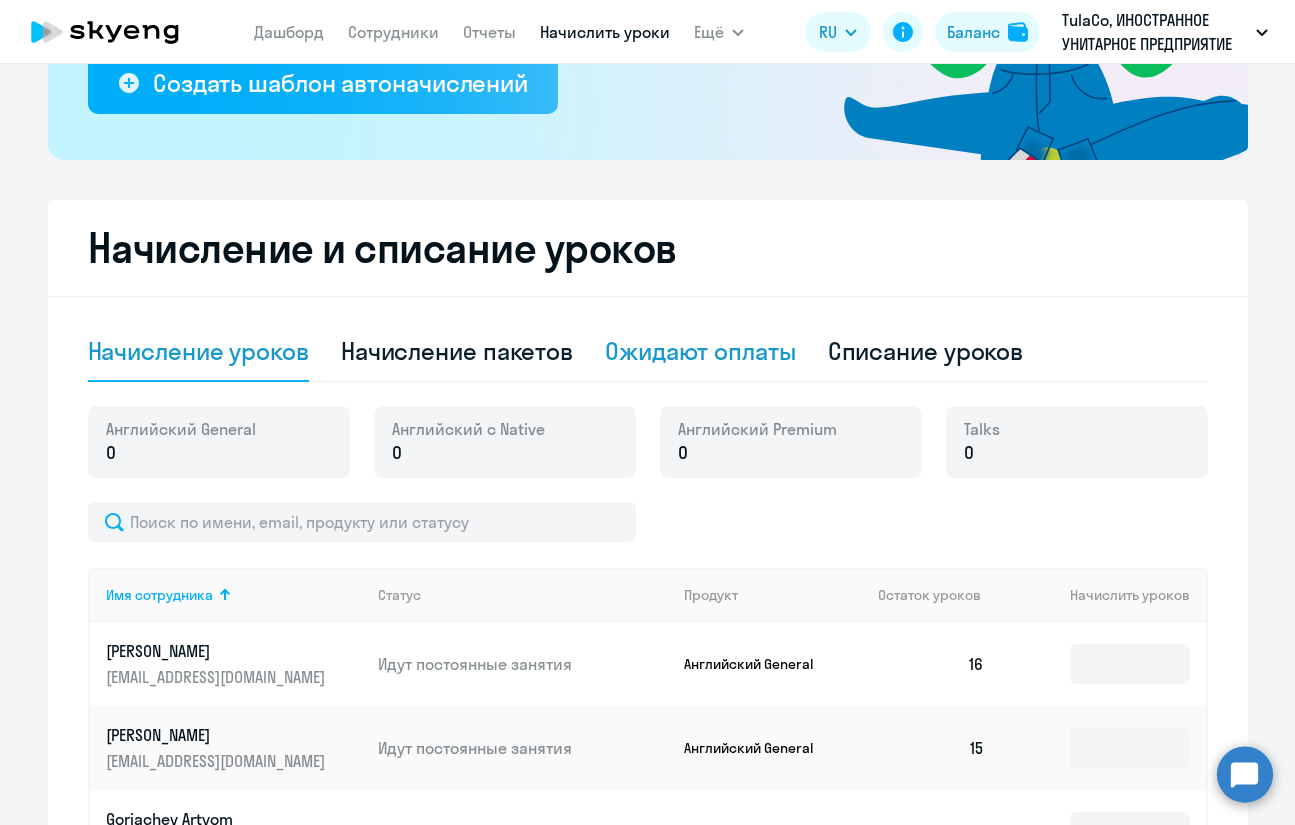 click on "Ожидают оплаты" 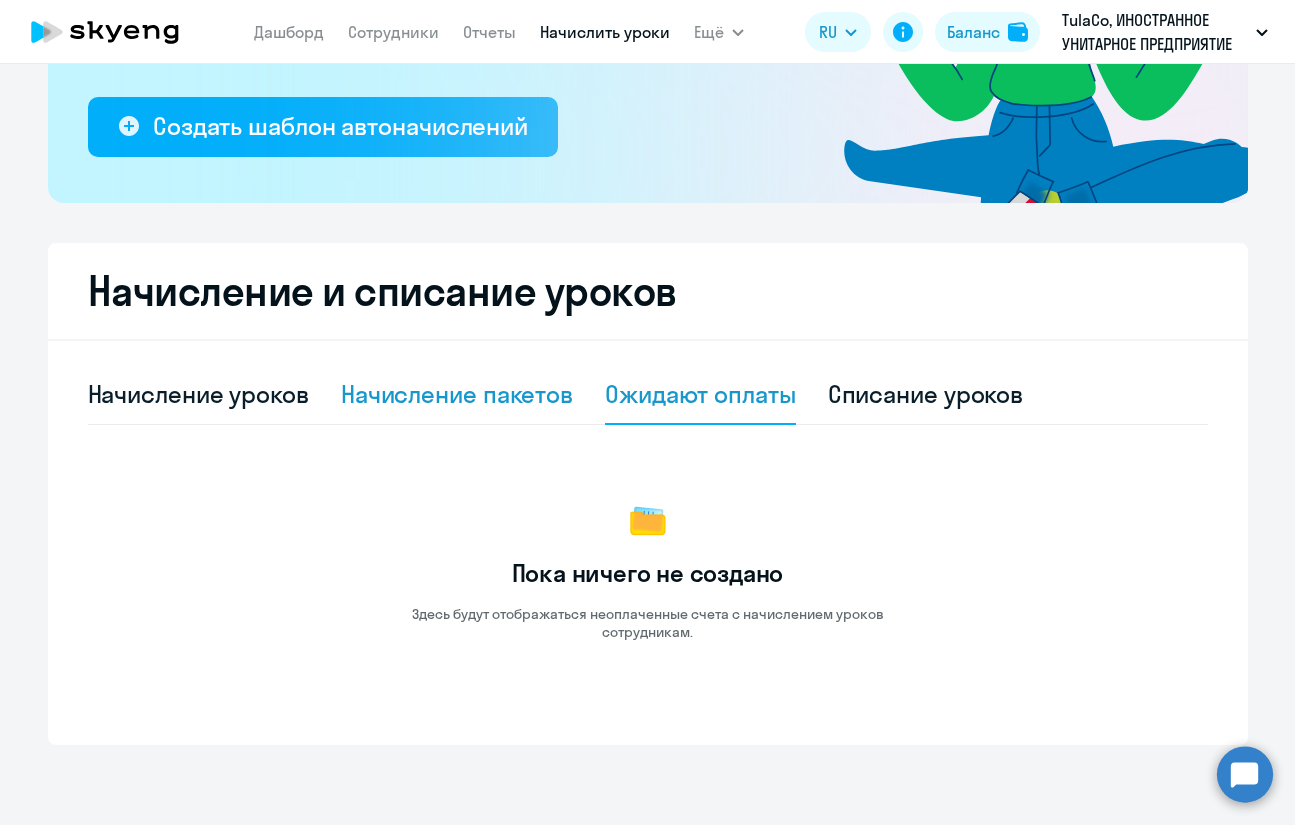 click on "Начисление пакетов" 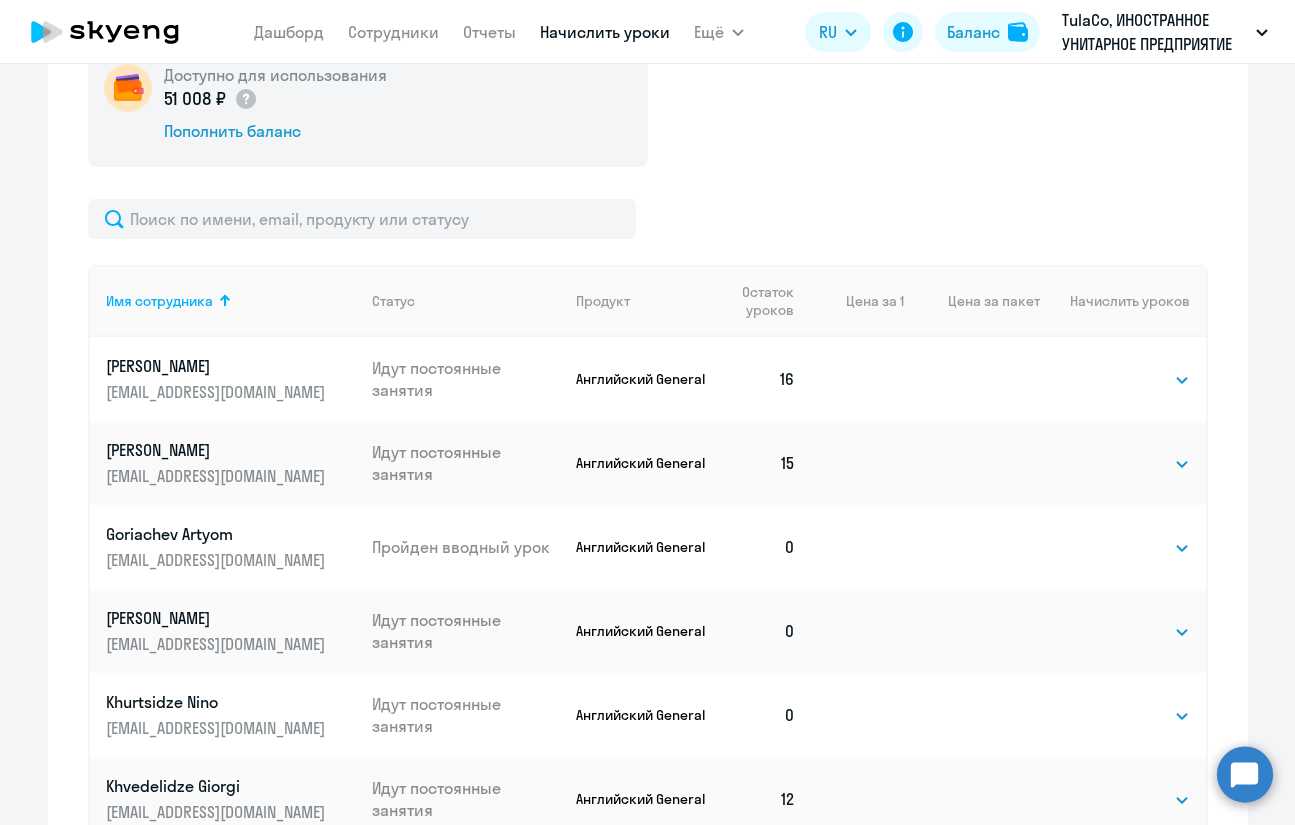 scroll, scrollTop: 700, scrollLeft: 0, axis: vertical 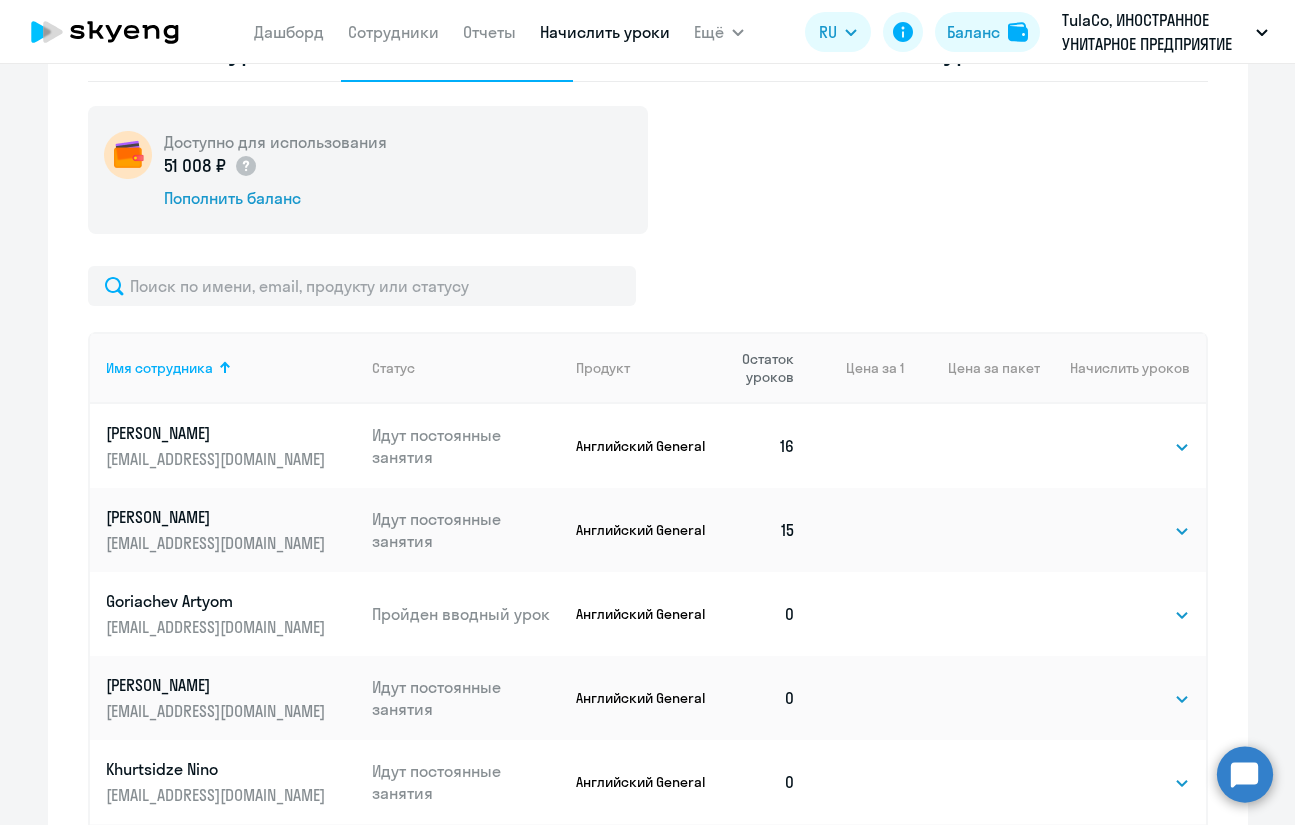 click on "Остаток уроков" 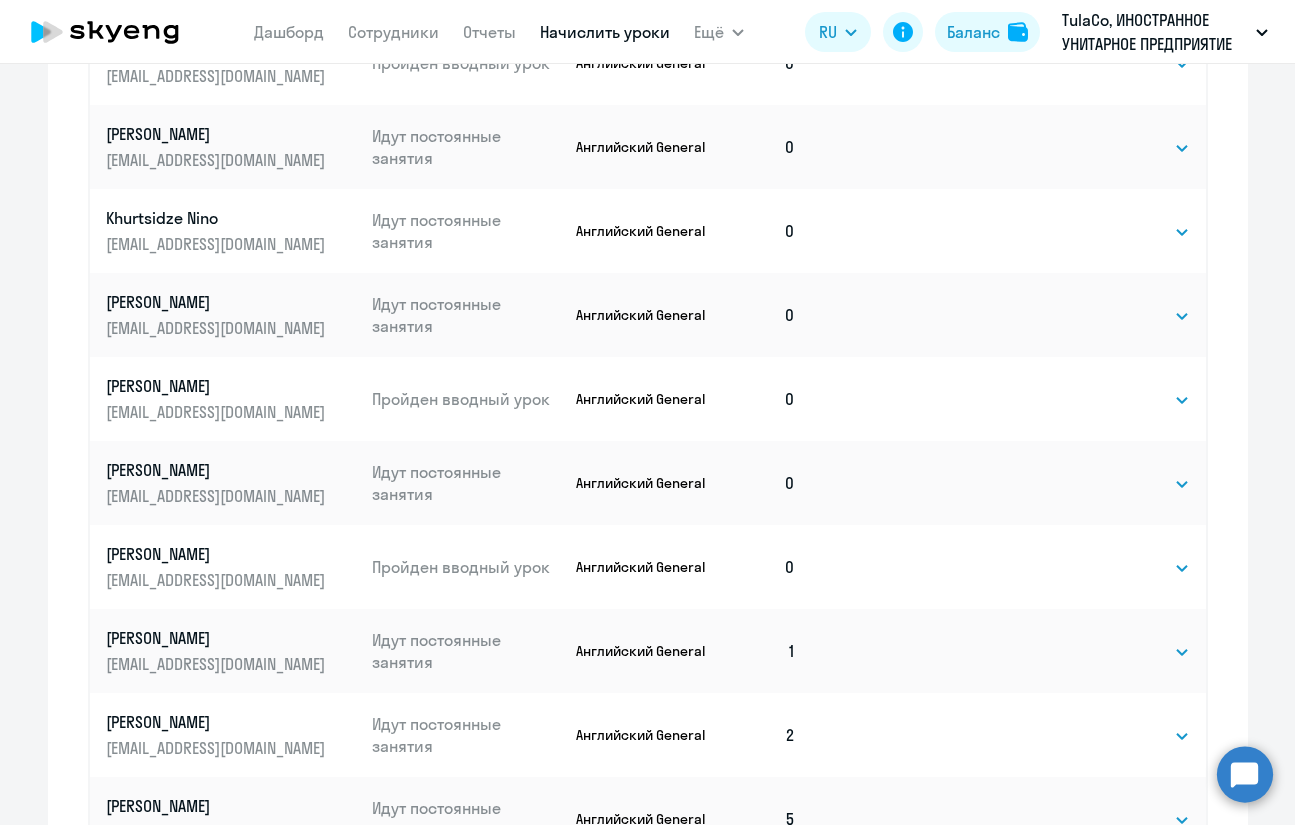 scroll, scrollTop: 1100, scrollLeft: 0, axis: vertical 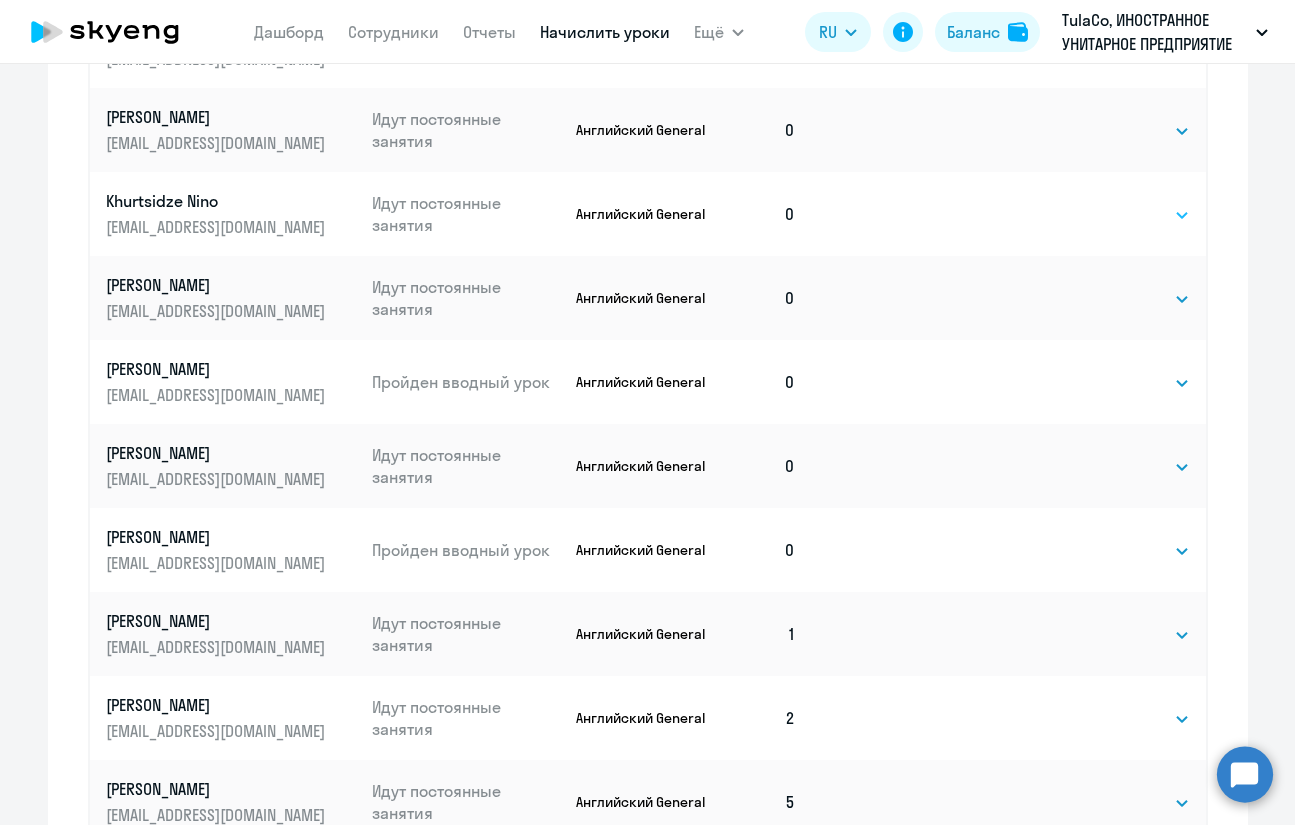 click on "Выбрать   4   8   16   32   64   96   128" 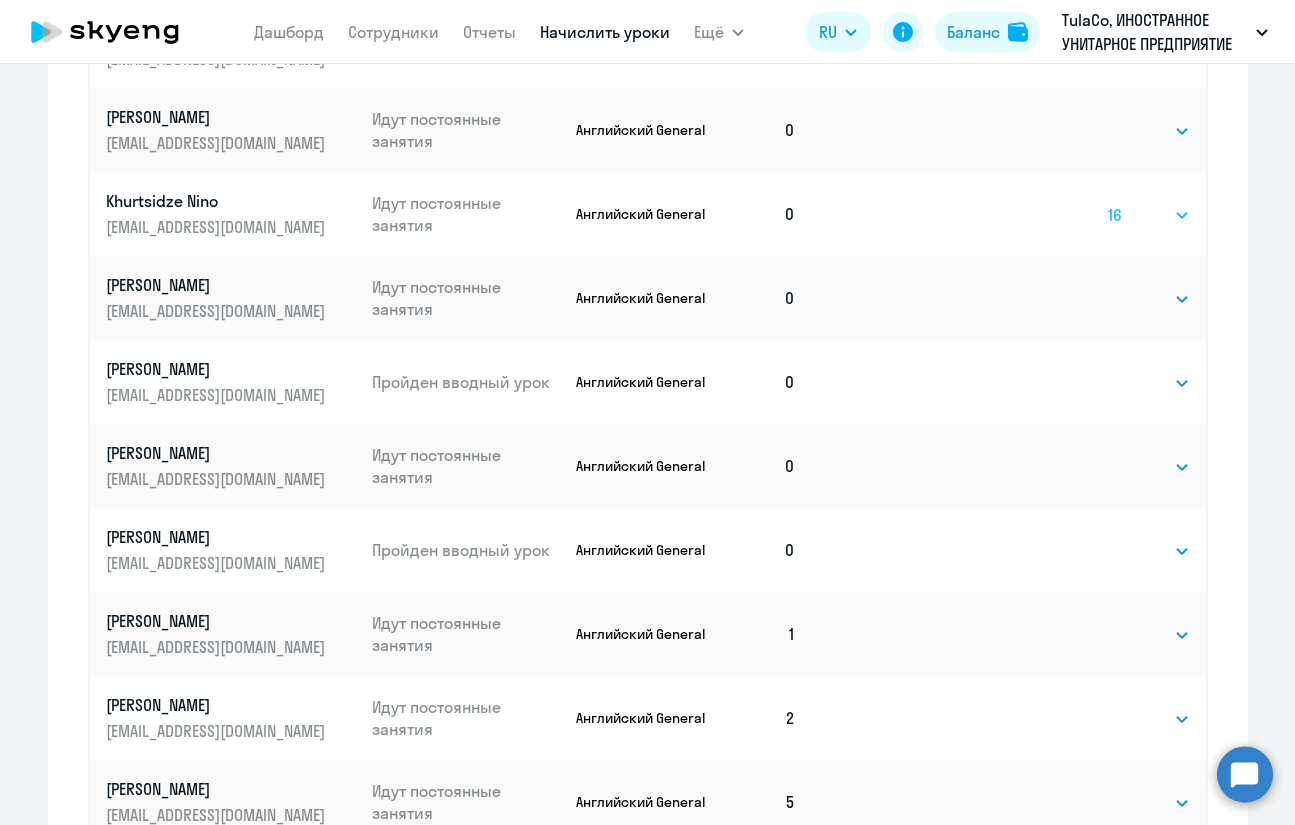 click on "Выбрать   4   8   16   32   64   96   128" 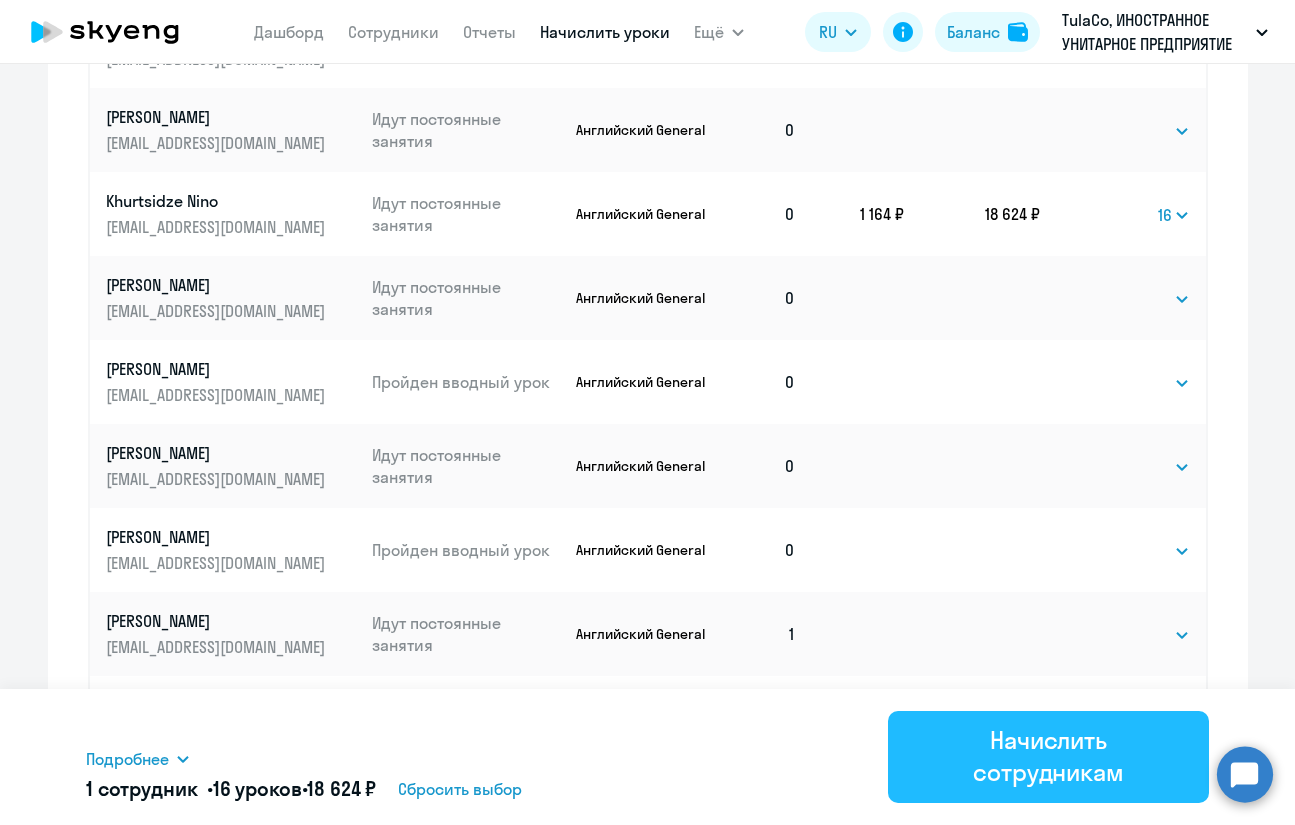 click on "Начислить сотрудникам" at bounding box center [1048, 756] 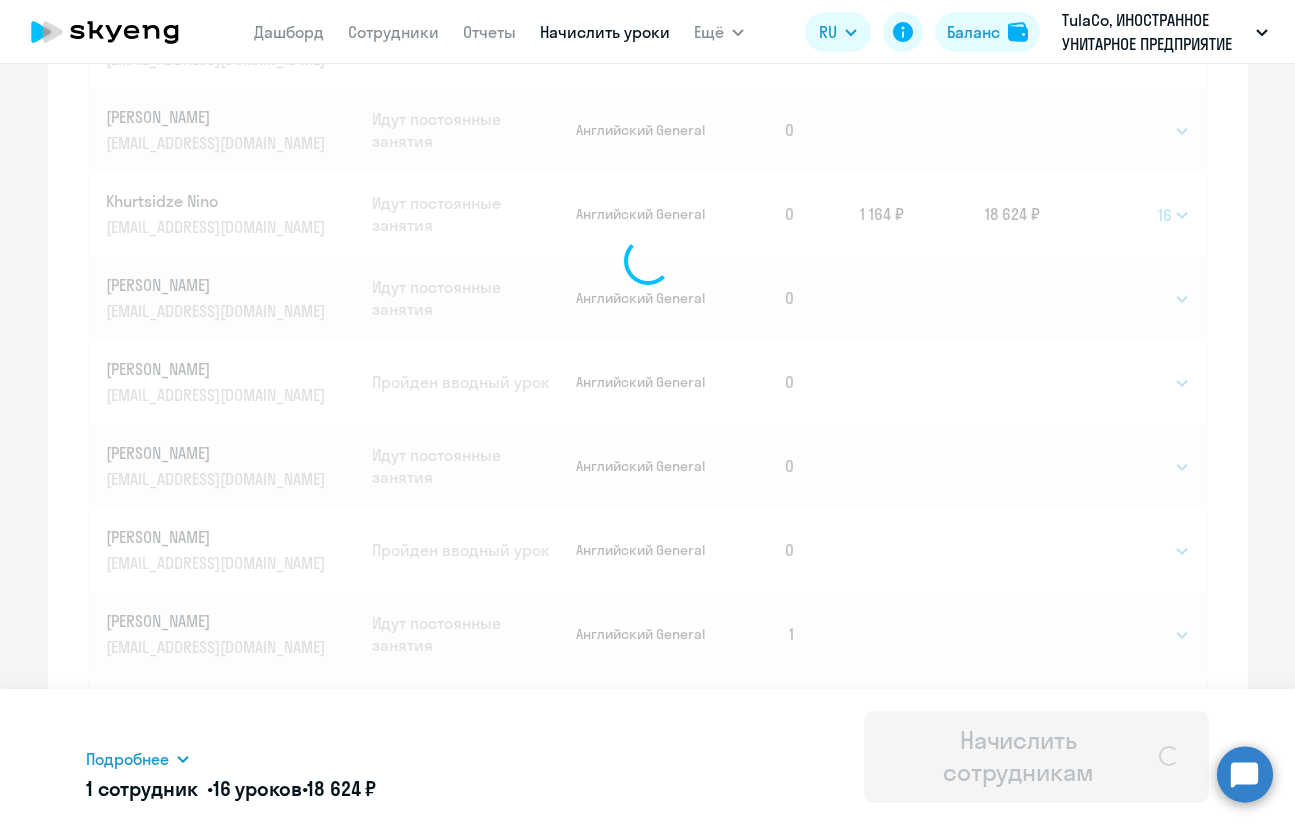 select 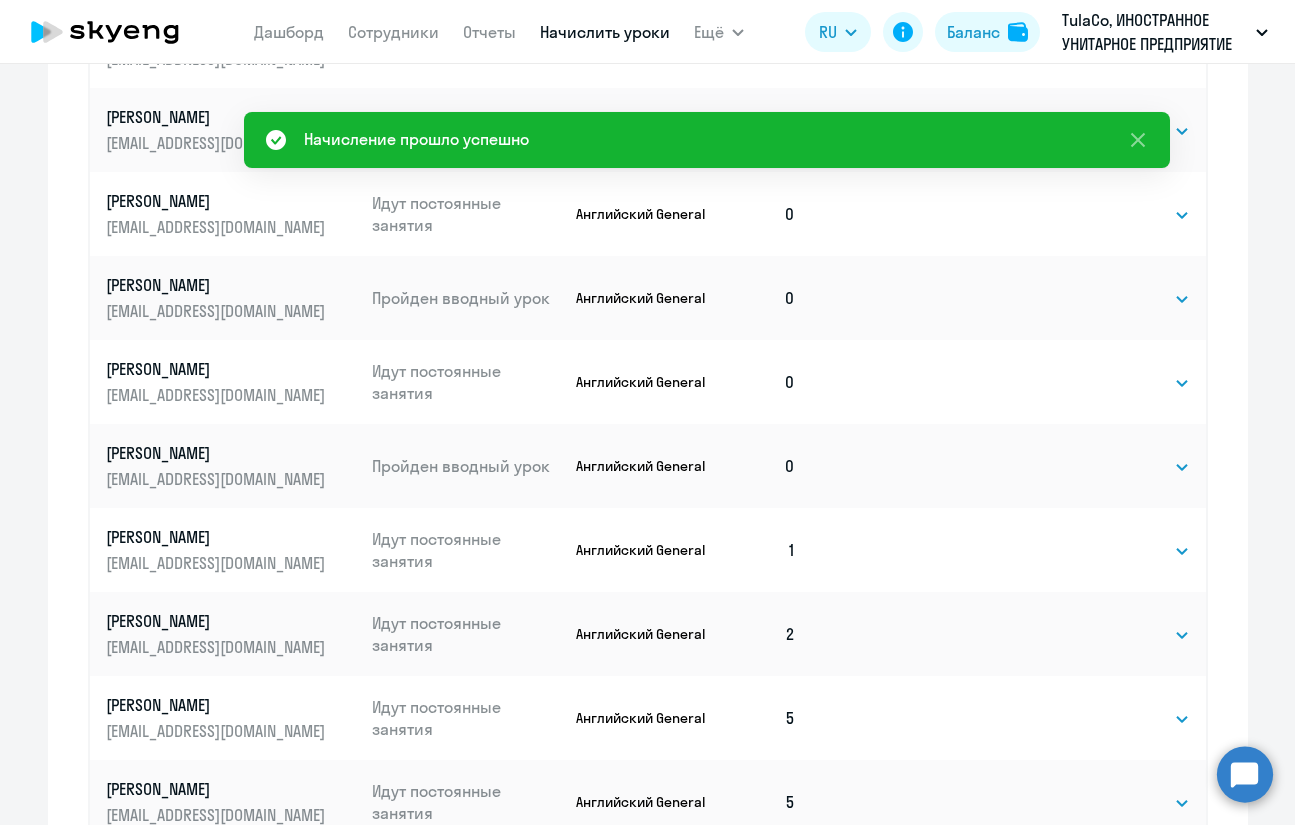scroll, scrollTop: 1287, scrollLeft: 0, axis: vertical 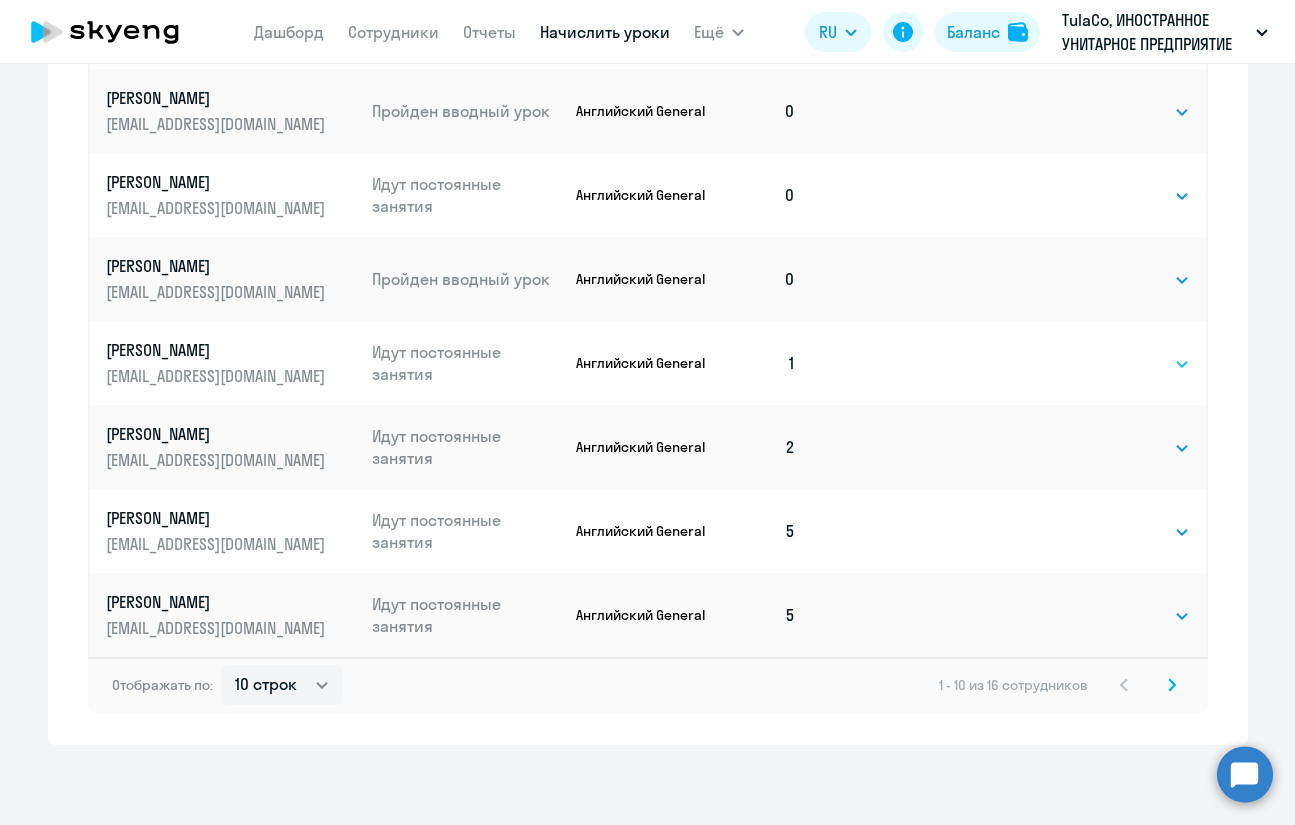 click on "Выбрать   4   8   16   32   64   96   128" 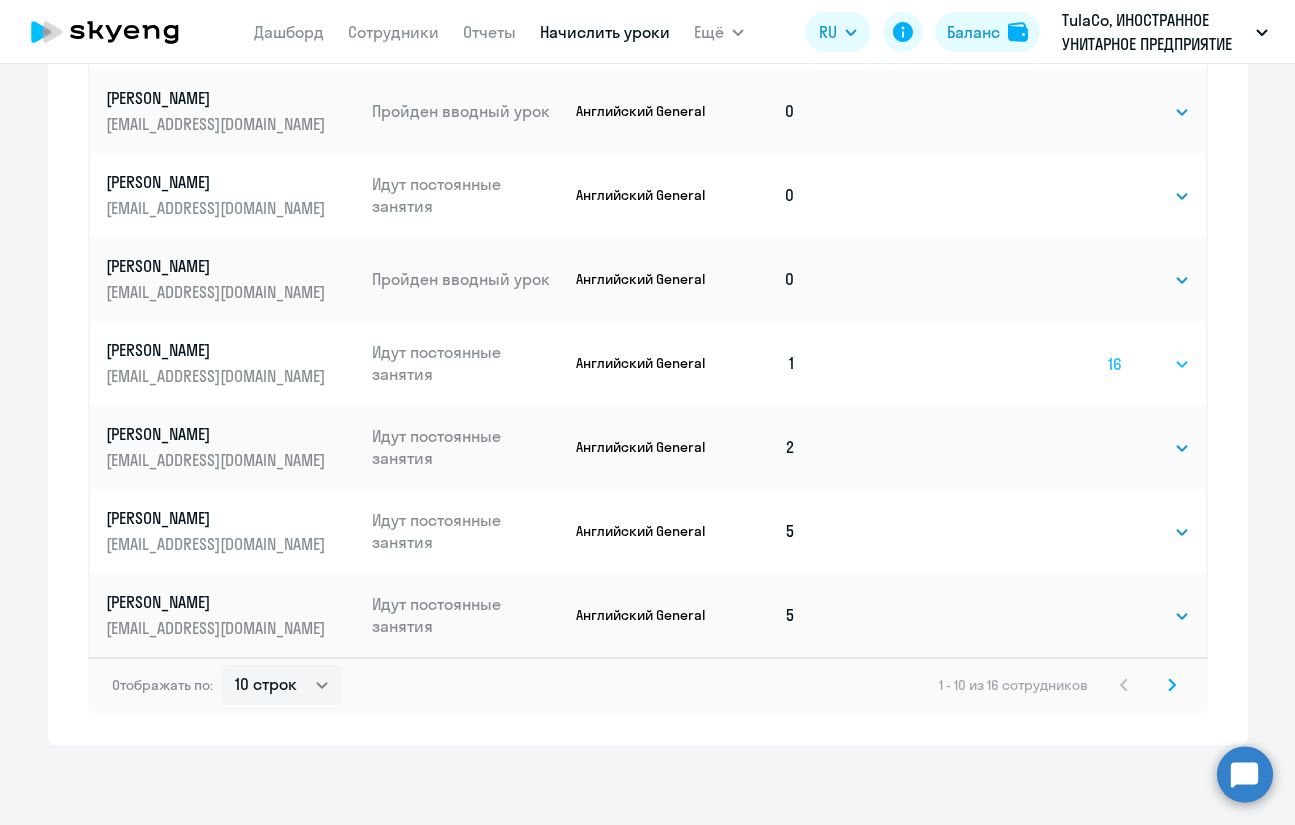 click on "Выбрать   4   8   16   32   64   96   128" 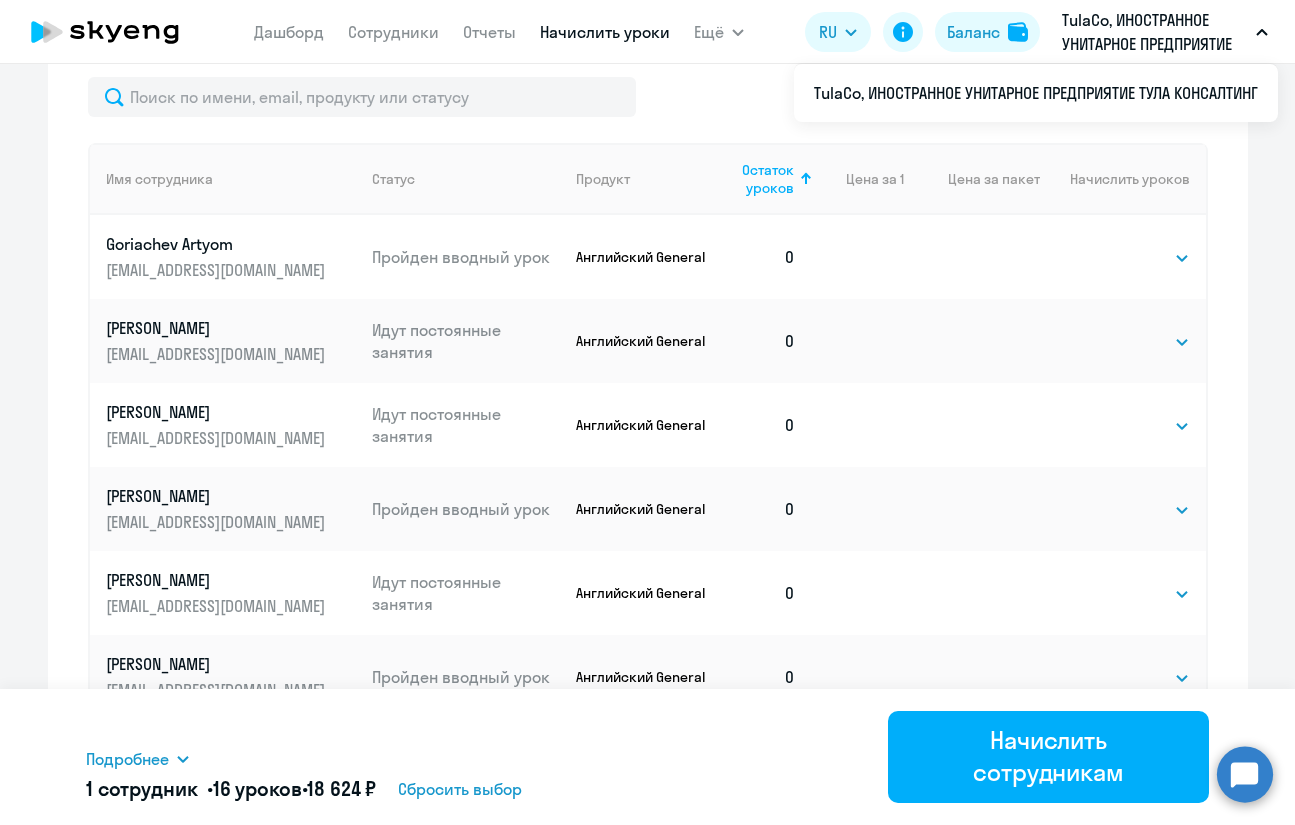 scroll, scrollTop: 687, scrollLeft: 0, axis: vertical 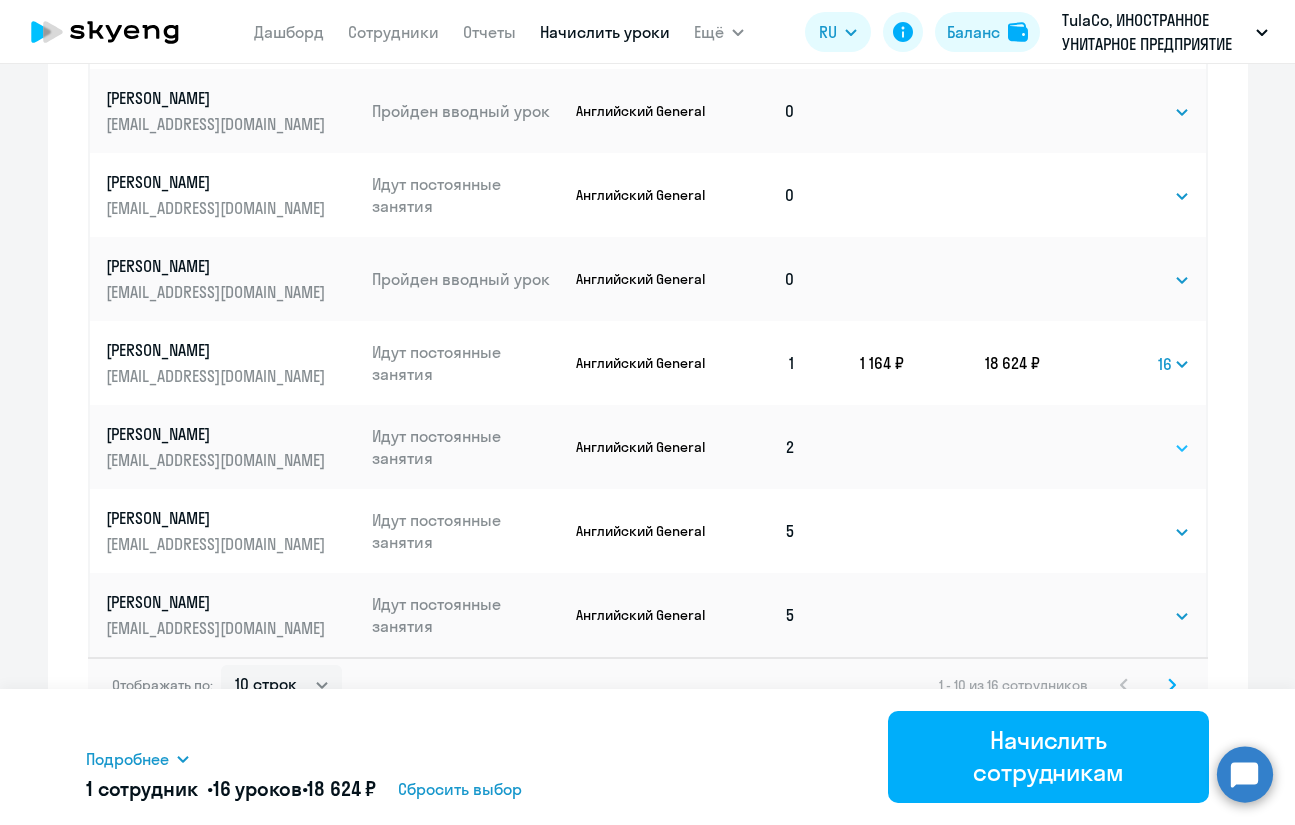 click on "Выбрать   4   8   16   32   64   96   128" 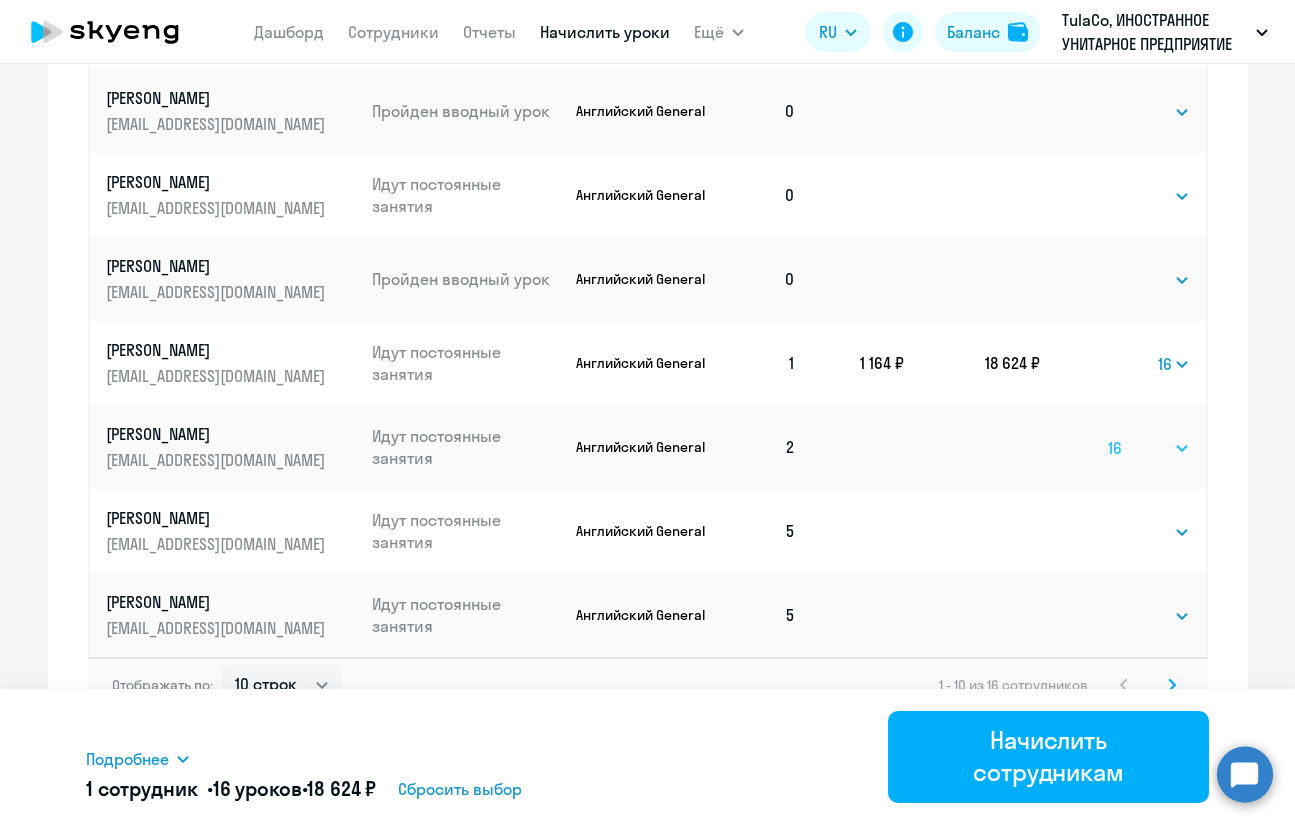 click on "Выбрать   4   8   16   32   64   96   128" 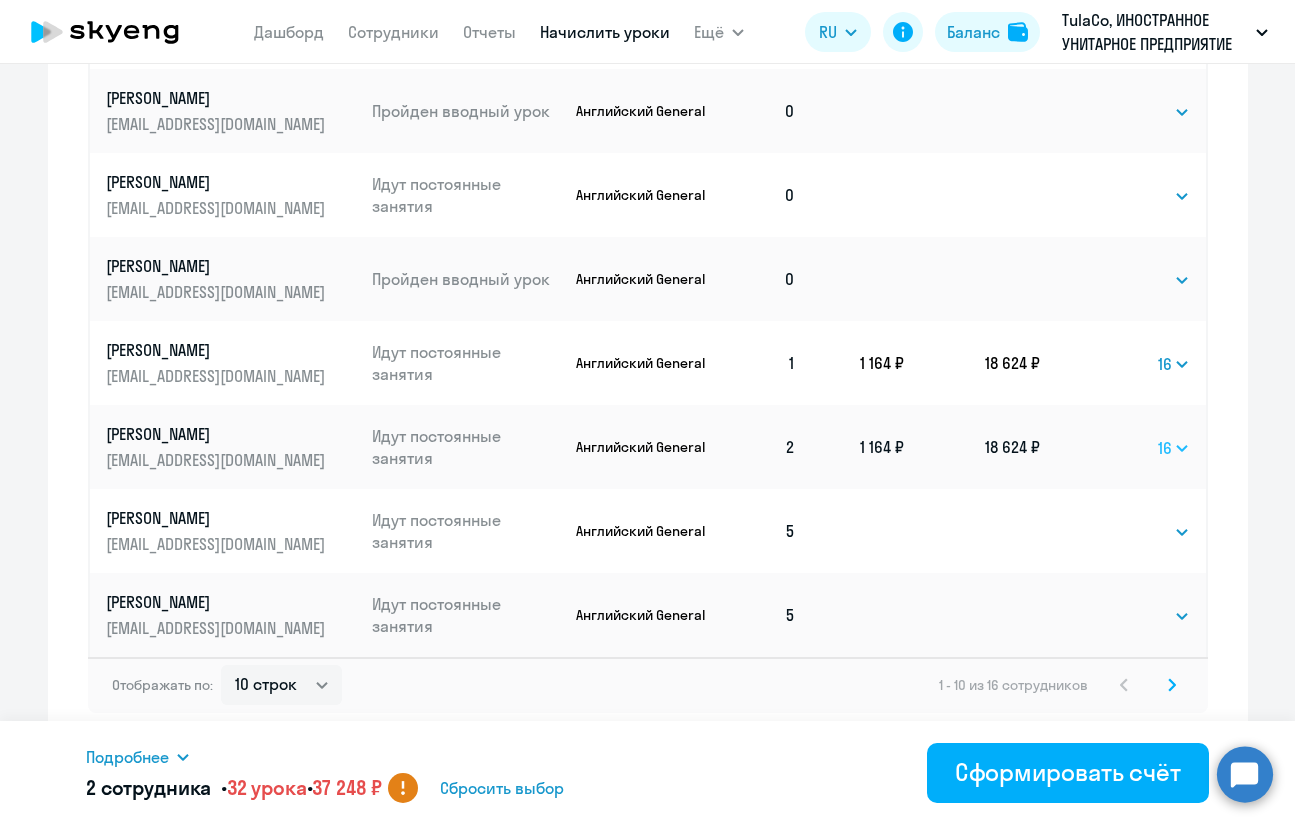 click on "Выбрать   4   8   16   32   64   96   128" 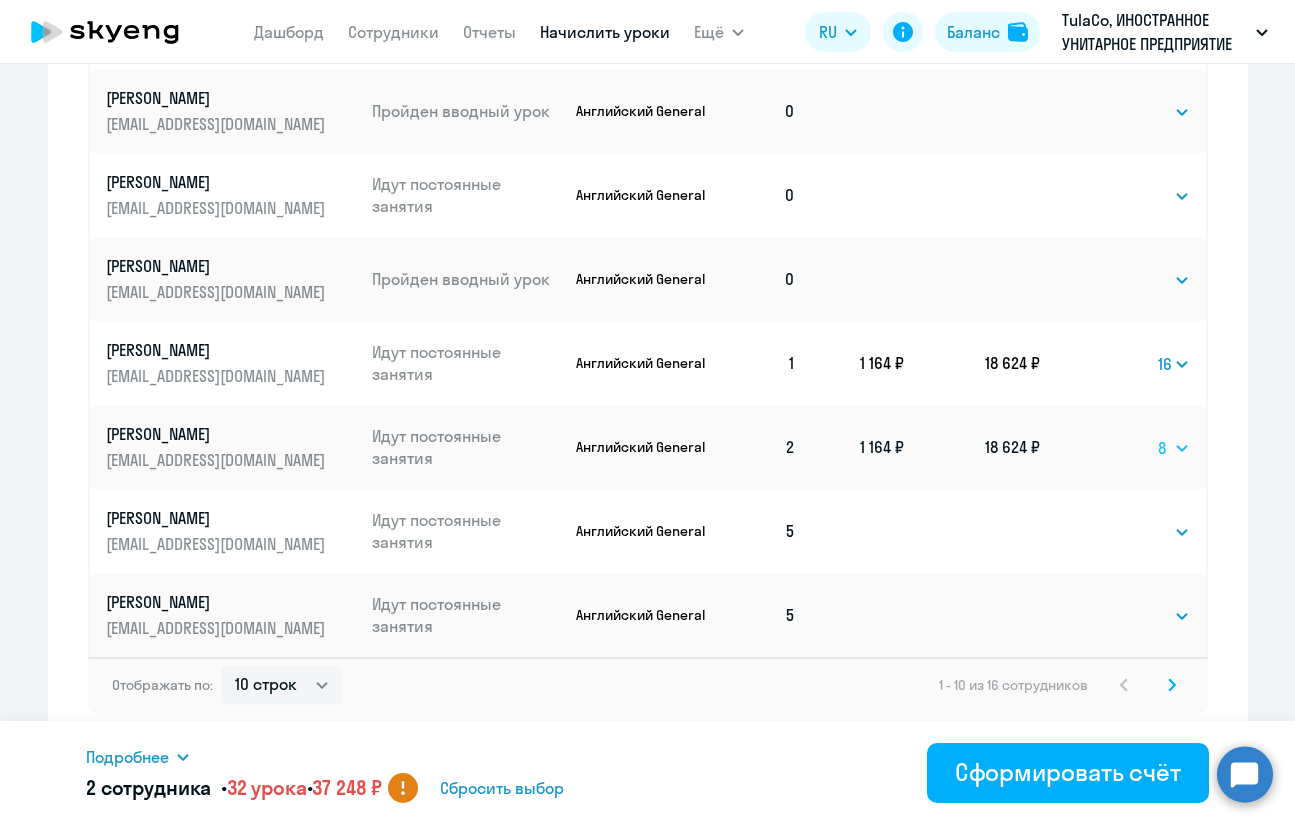 click on "Выбрать   4   8   16   32   64   96   128" 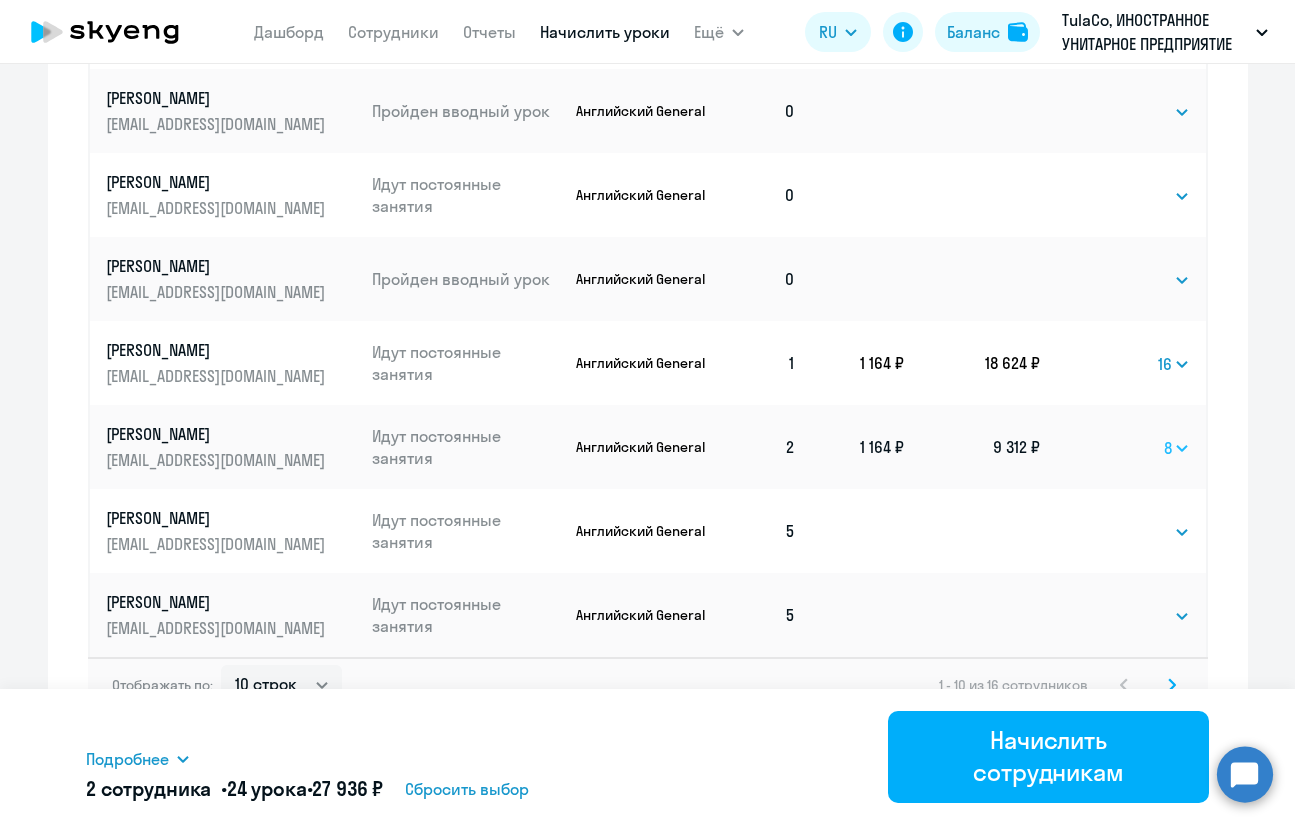 click on "Выбрать   4   8   16   32   64   96   128" 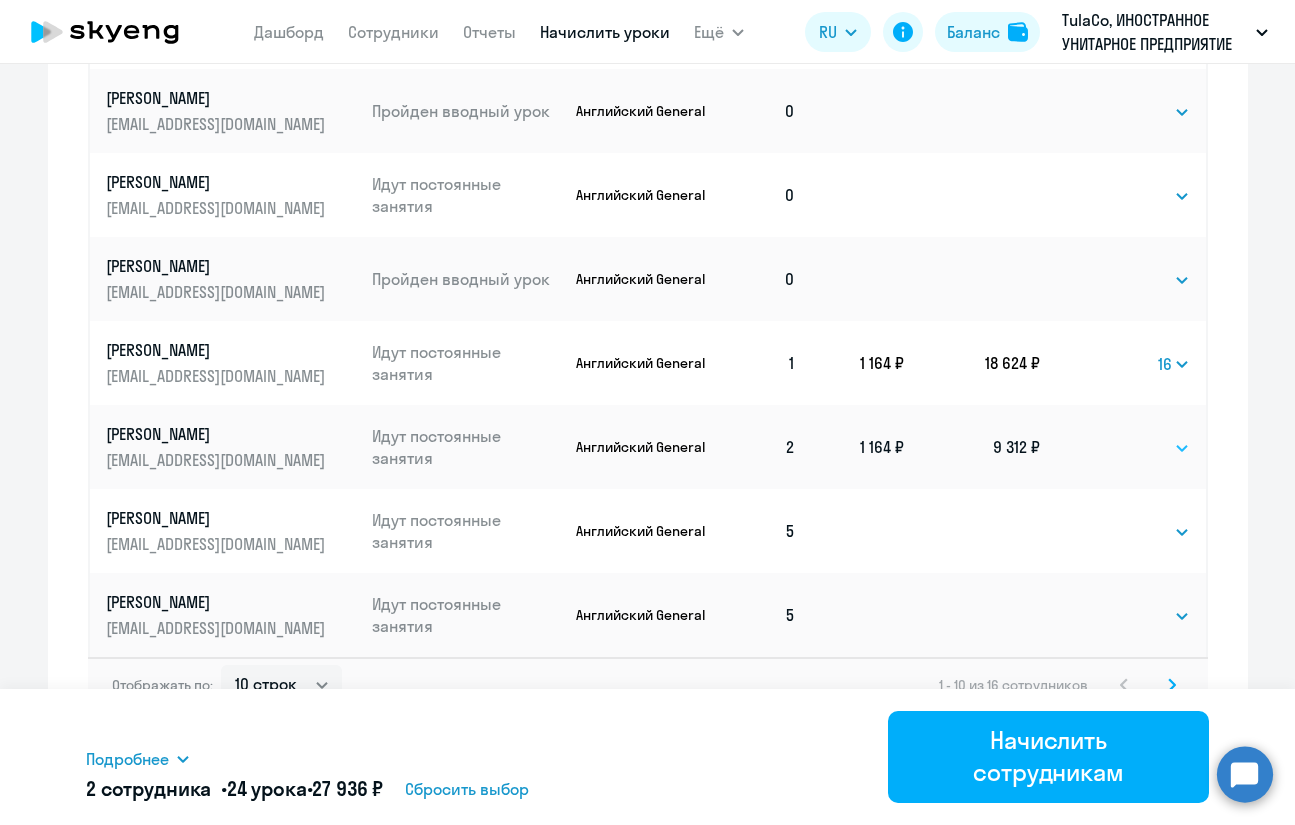 click on "Выбрать   4   8   16   32   64   96   128" 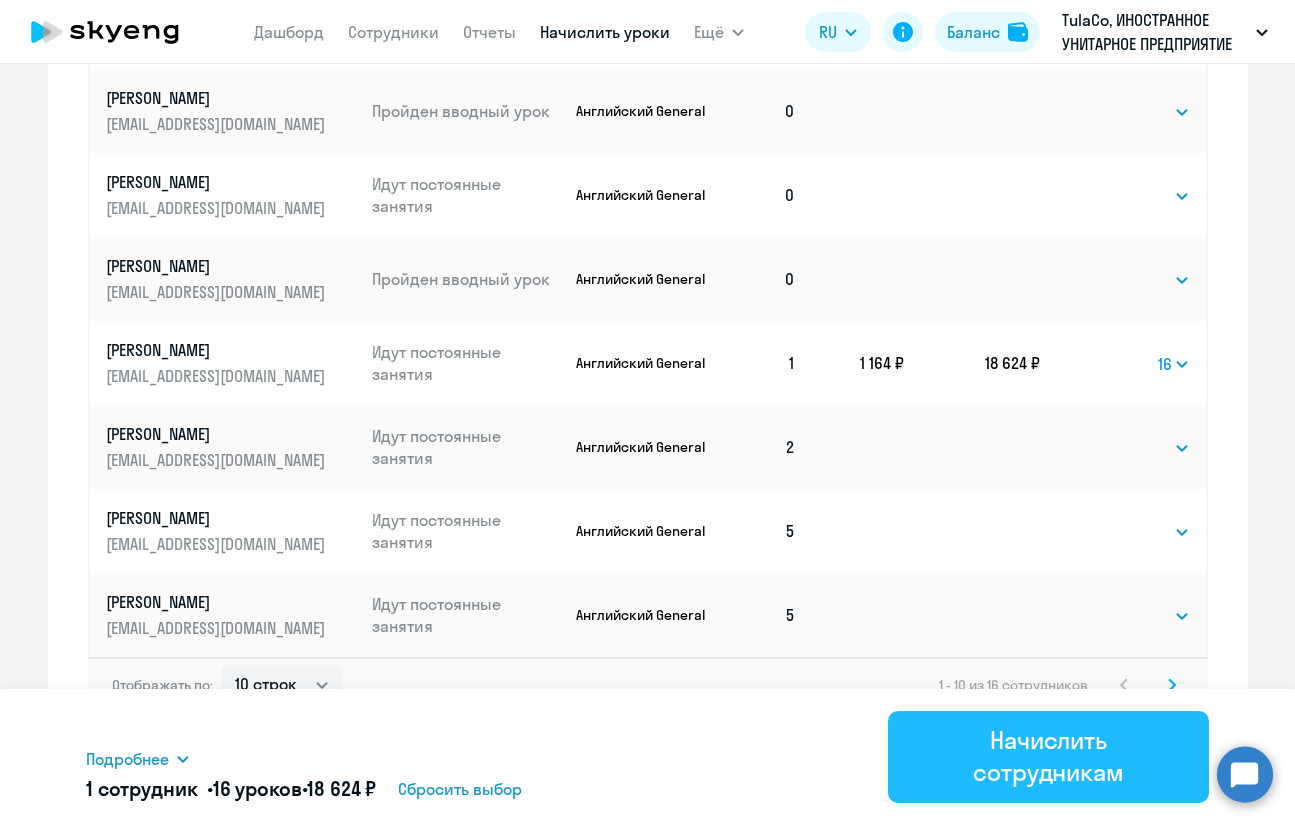 click on "Начислить сотрудникам" at bounding box center [1048, 756] 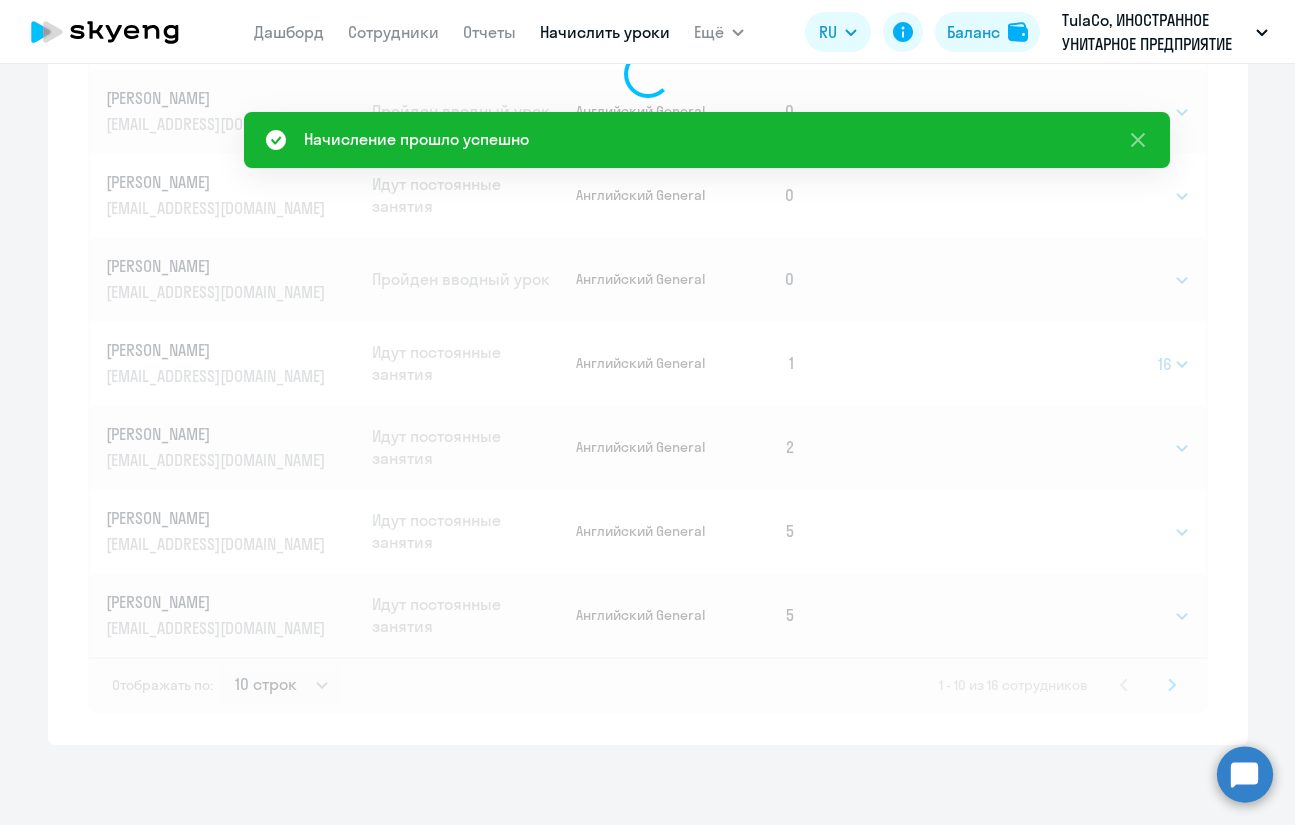 select 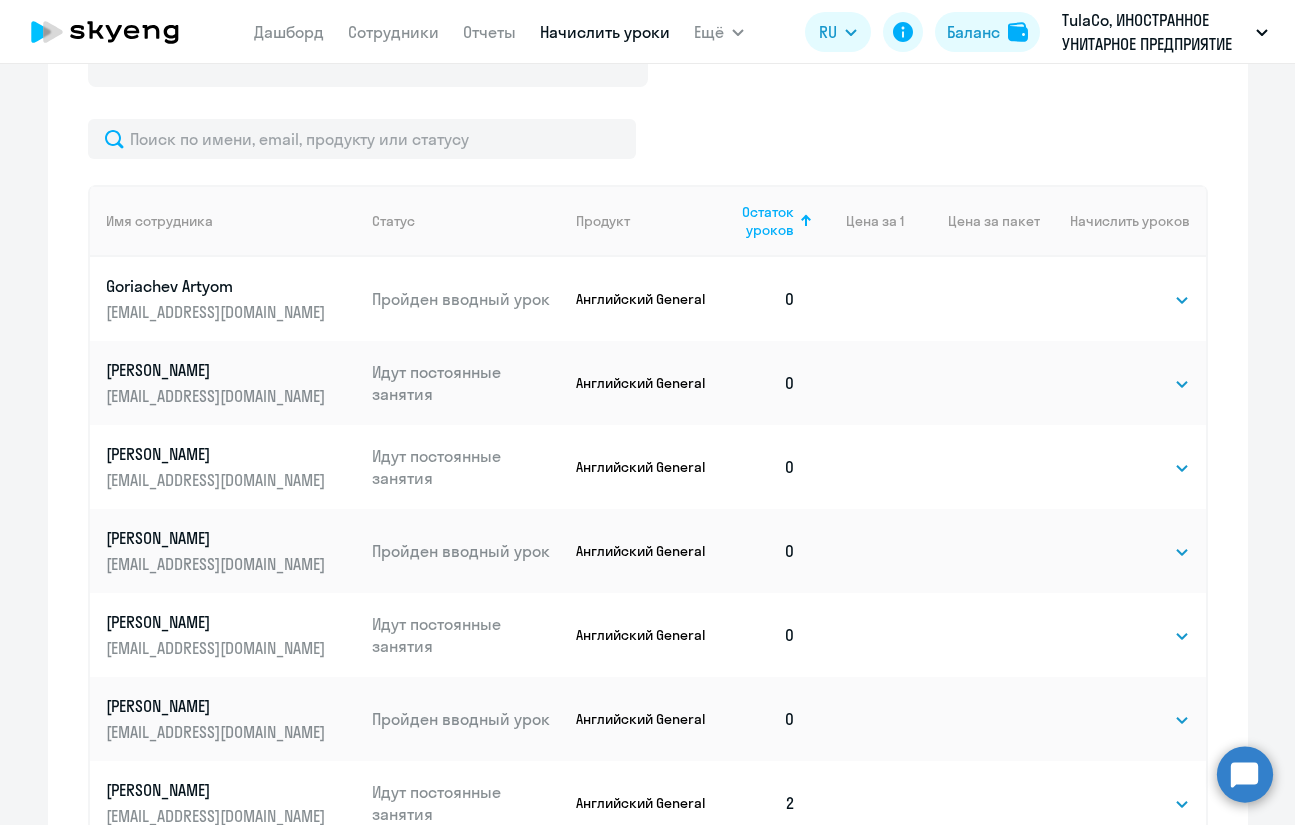 scroll, scrollTop: 1287, scrollLeft: 0, axis: vertical 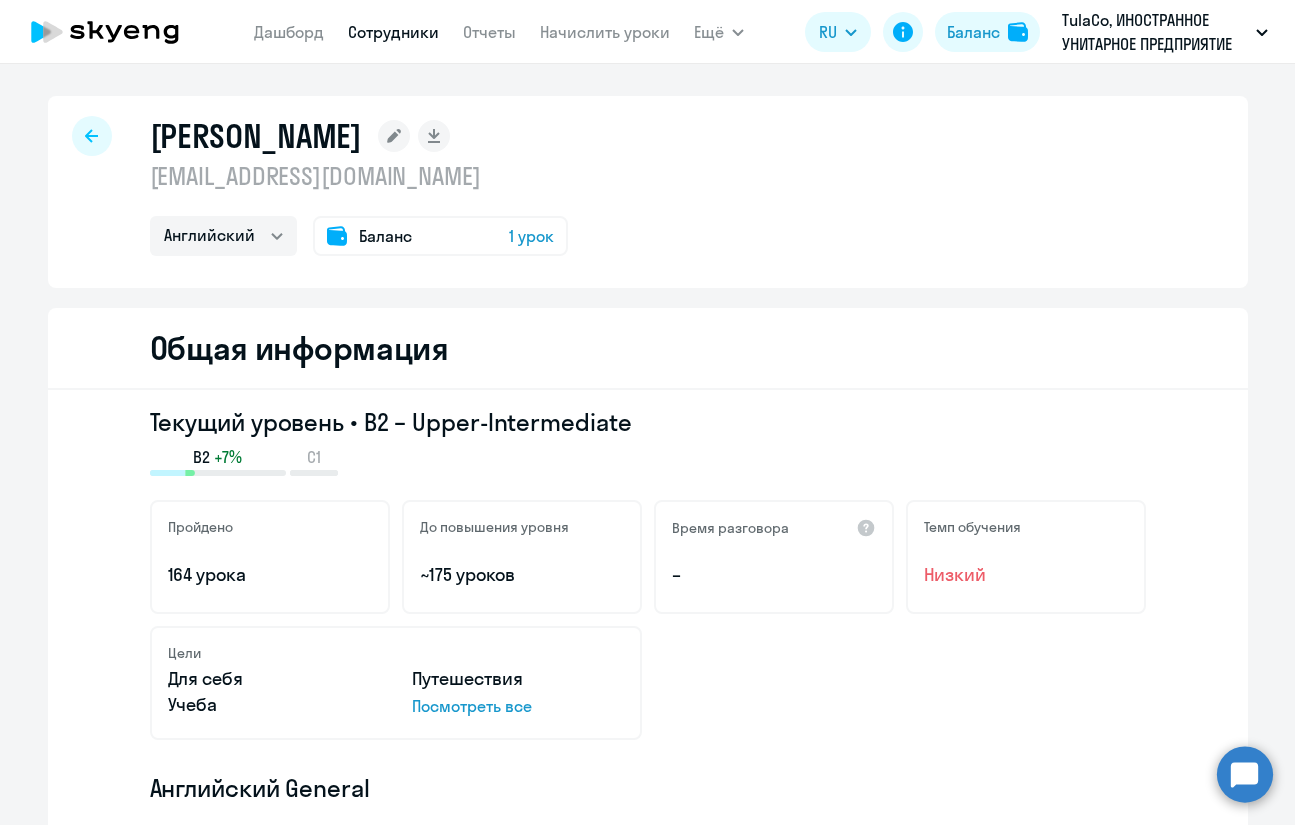 select on "english" 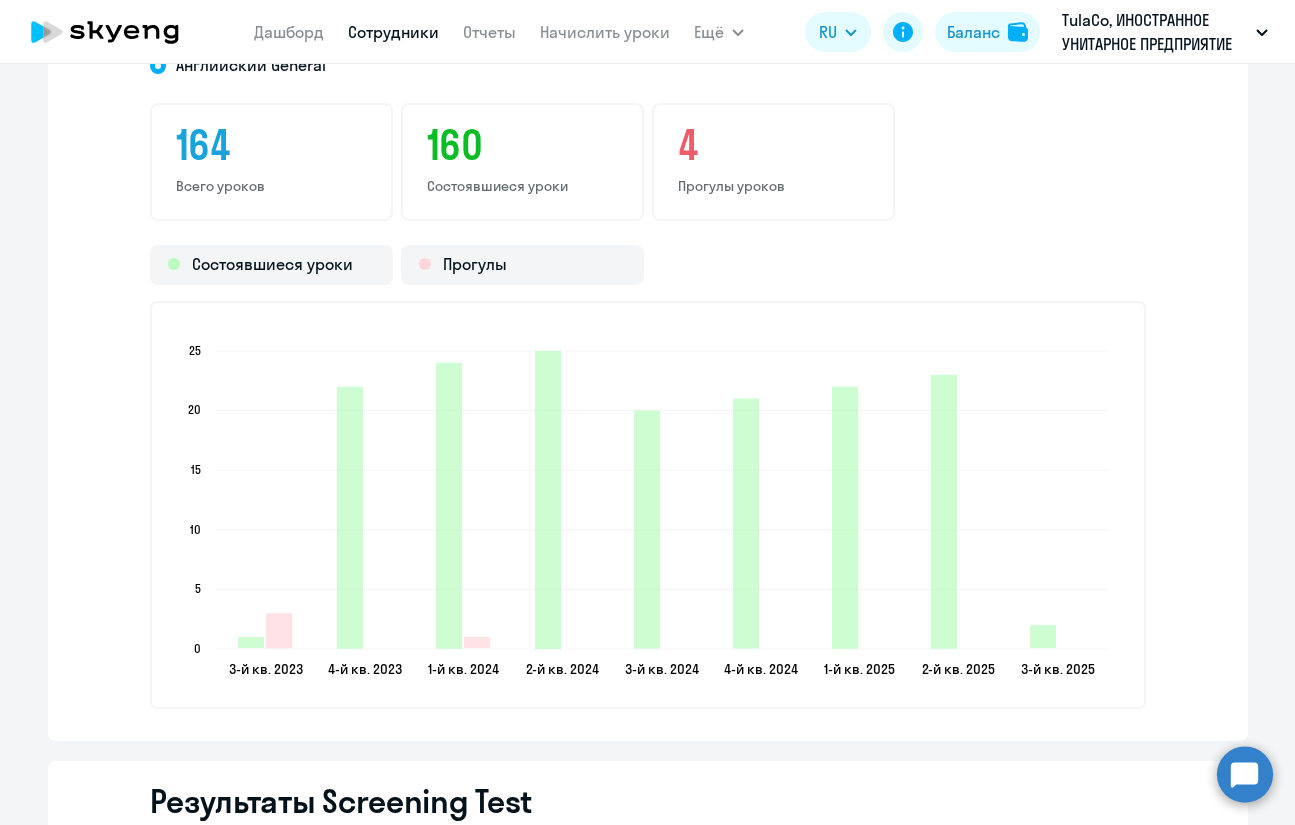 scroll, scrollTop: 2600, scrollLeft: 0, axis: vertical 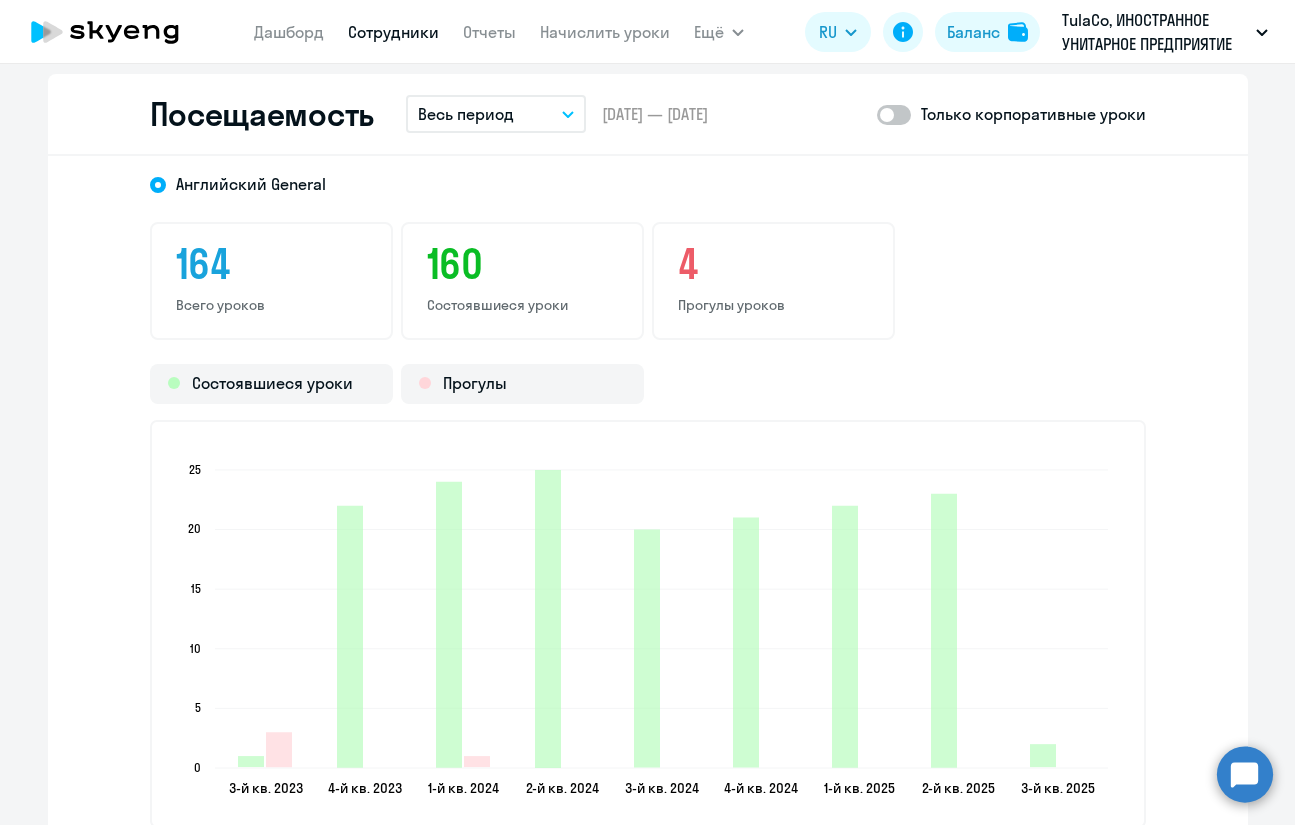 click on "Весь период" at bounding box center (496, 114) 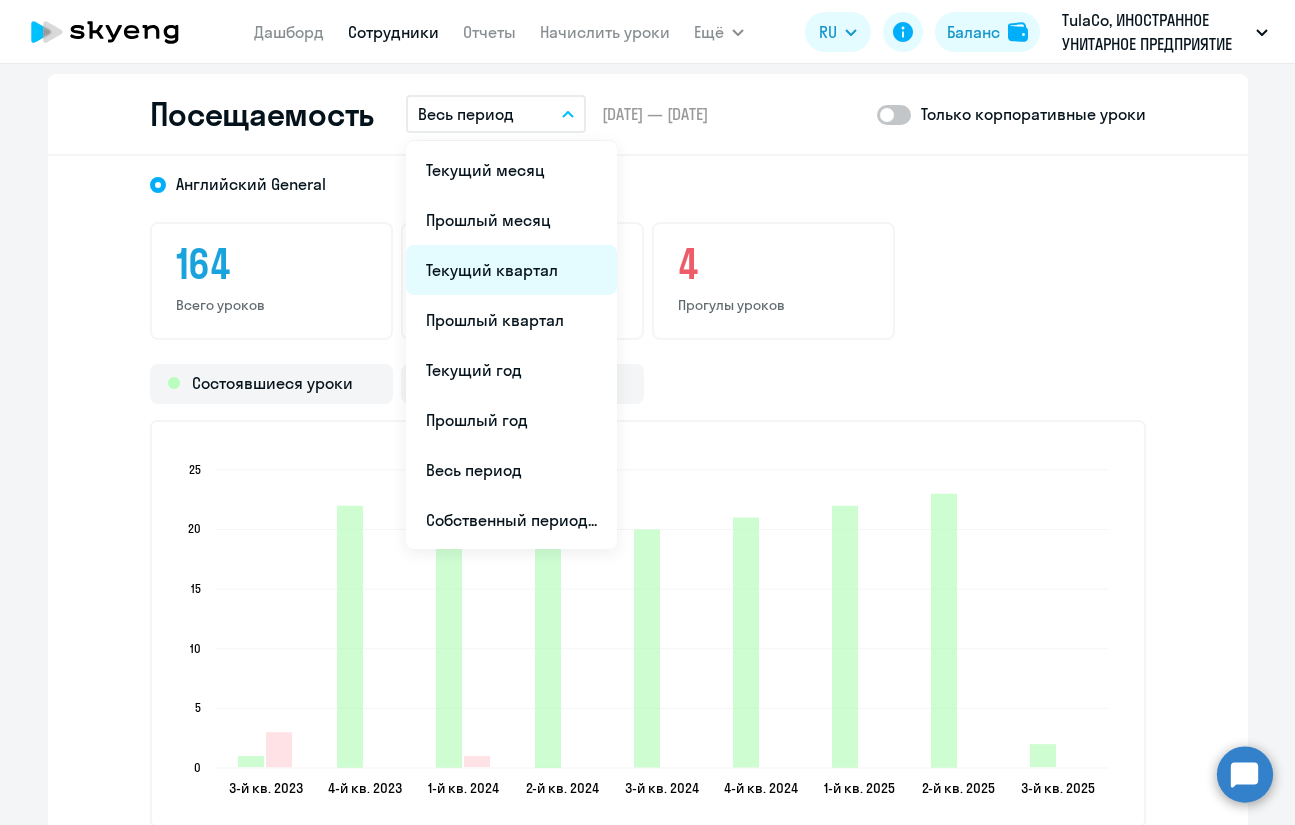 click on "Текущий квартал" at bounding box center (511, 270) 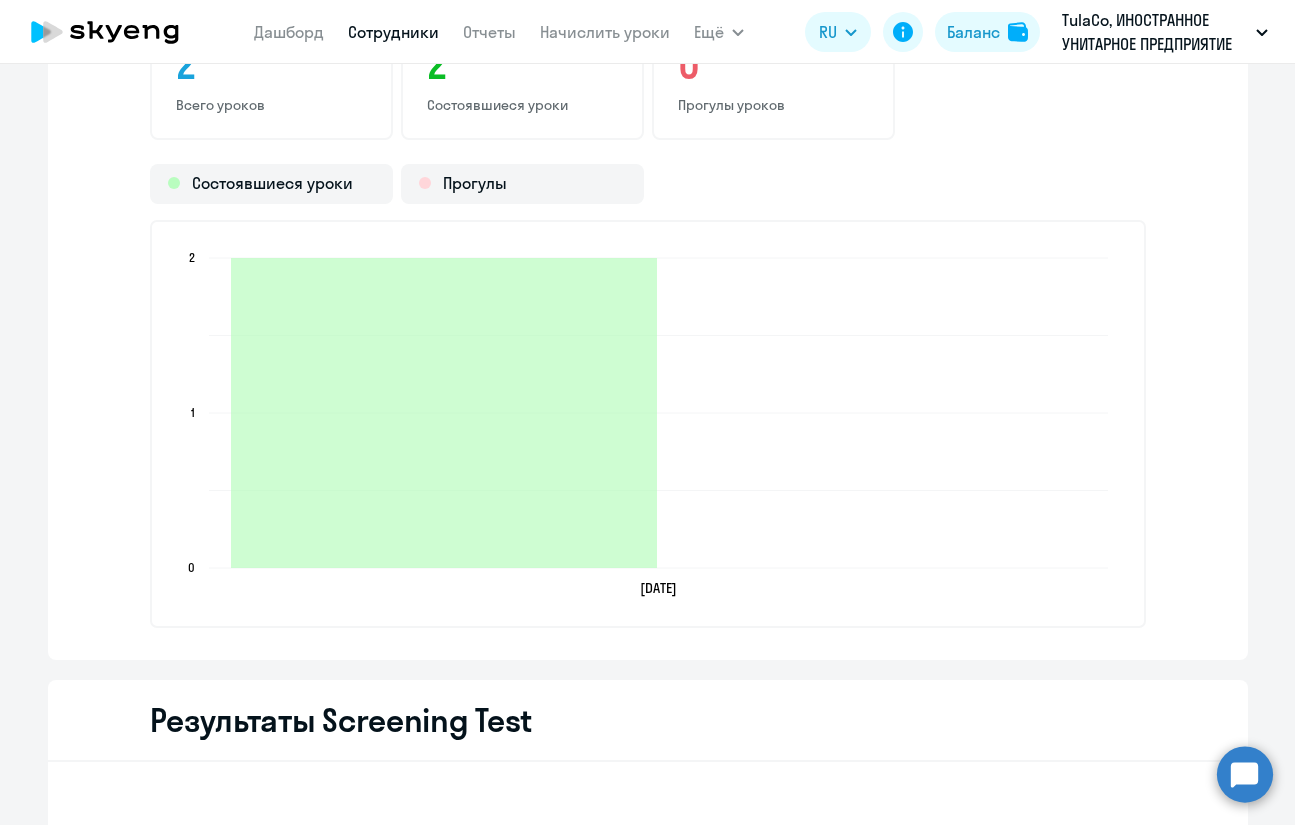 scroll, scrollTop: 2600, scrollLeft: 0, axis: vertical 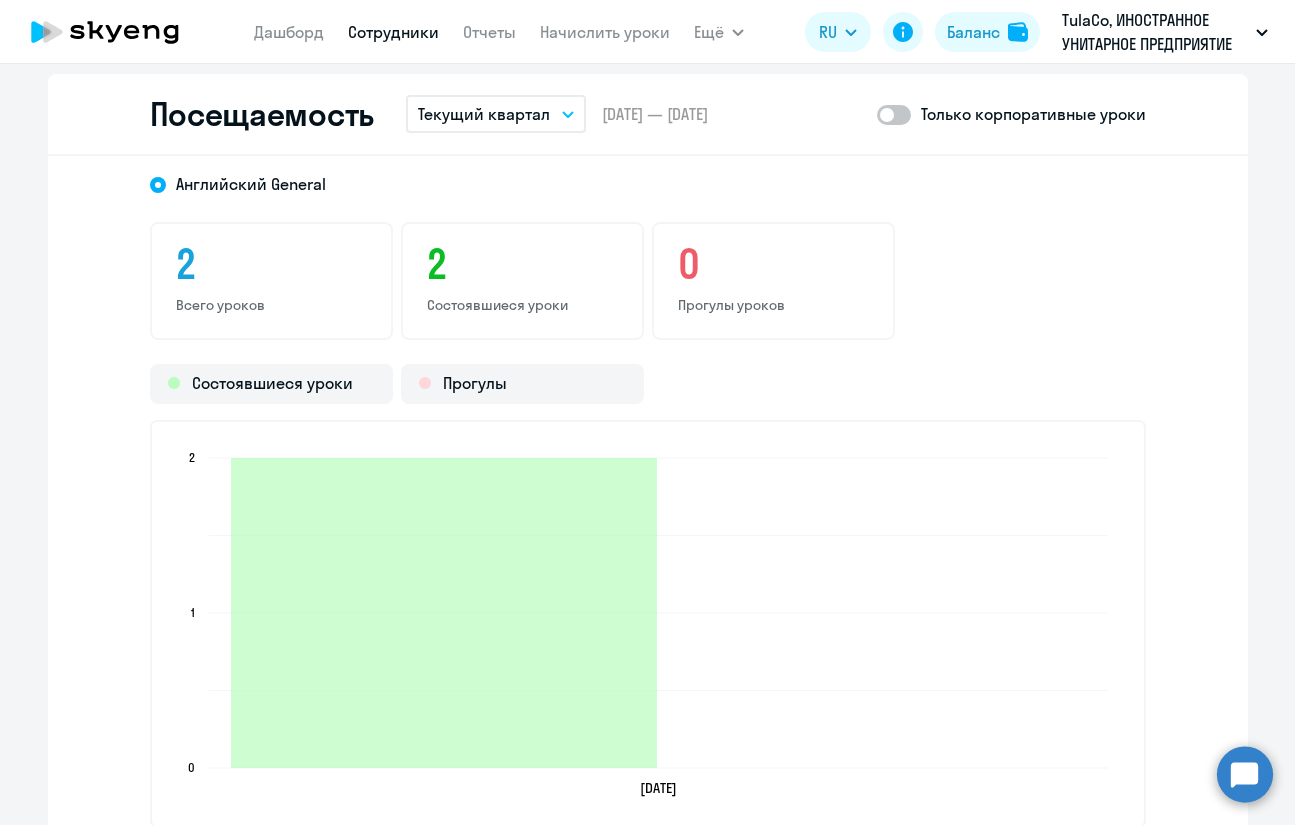 click on "Текущий квартал" at bounding box center [496, 114] 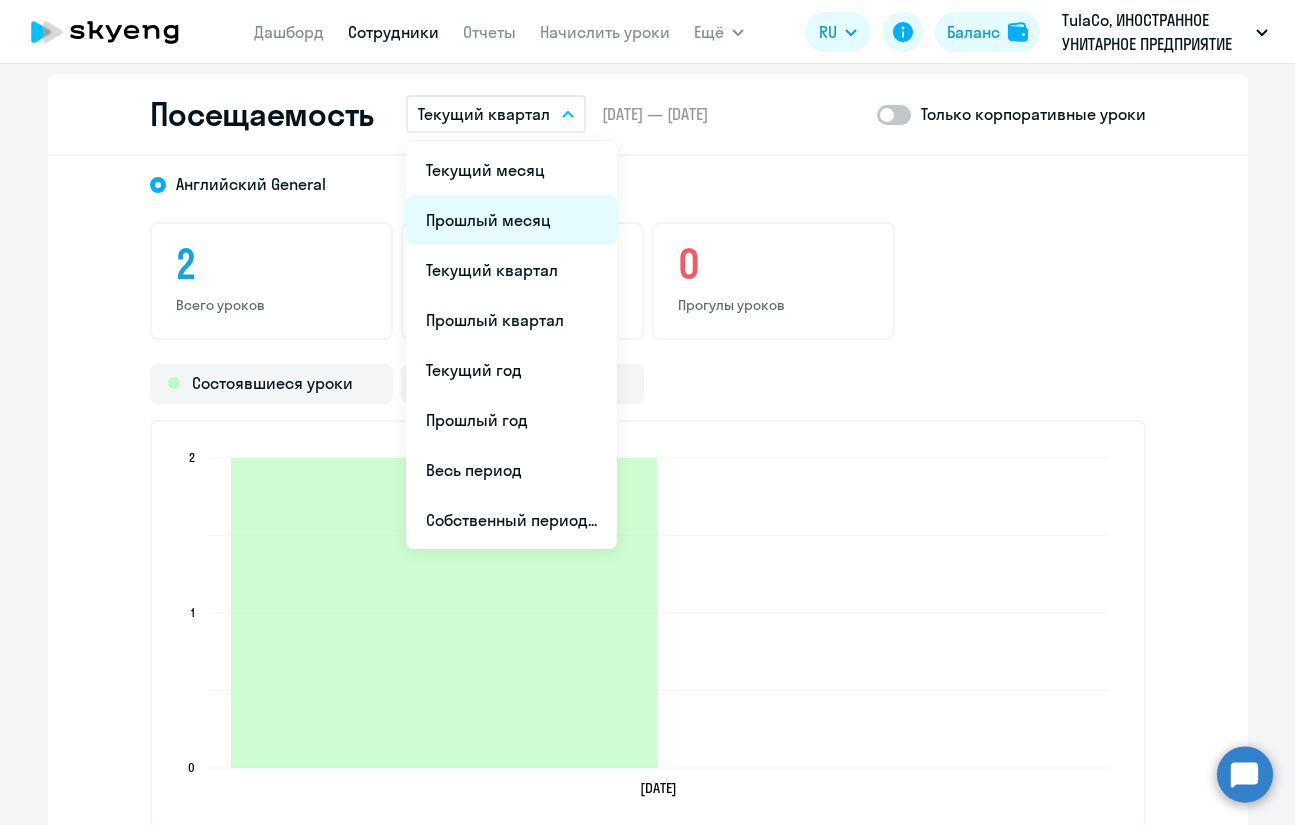 click on "Прошлый месяц" at bounding box center [511, 220] 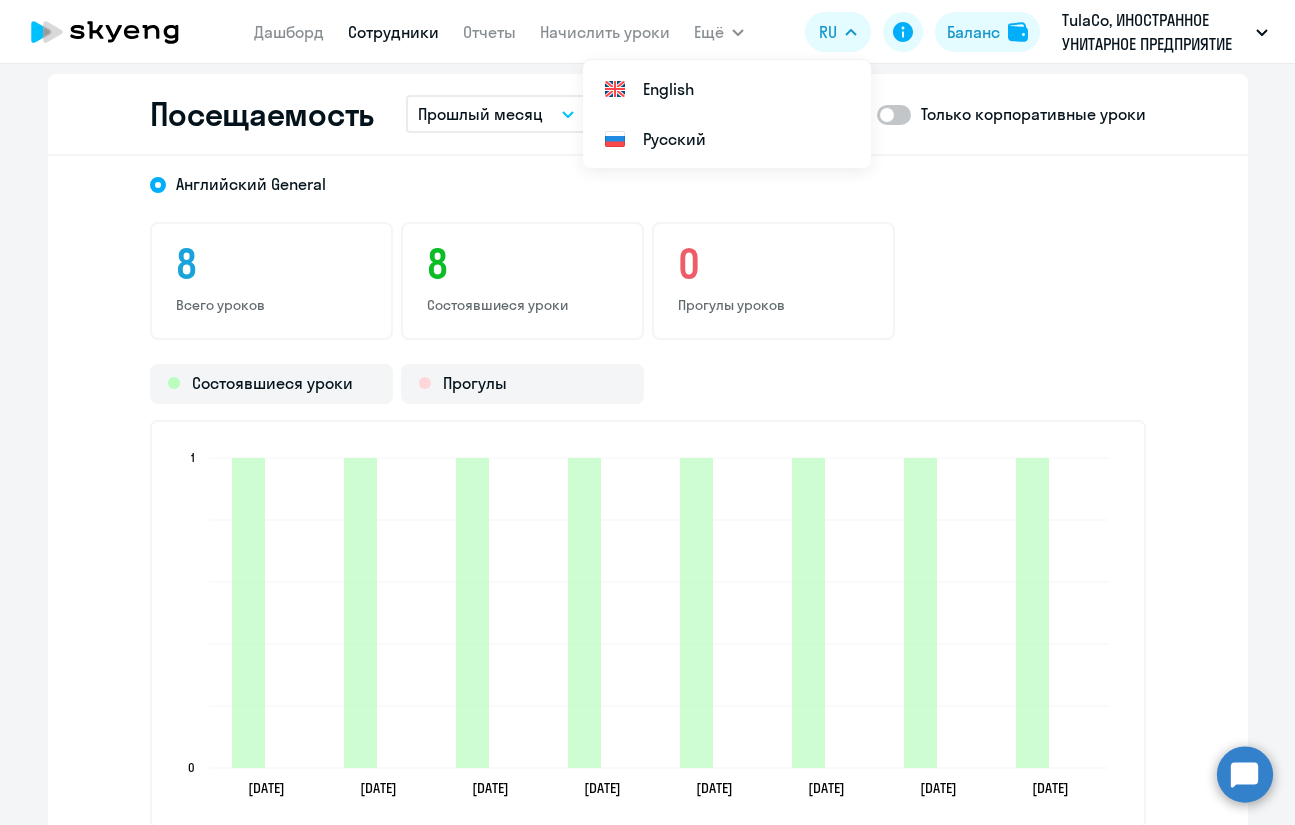 click on "[DEMOGRAPHIC_DATA] General 8  Всего уроков  8  Состоявшиеся уроки  0  Прогулы уроков   Состоявшиеся уроки   Прогулы  [DATE]  [DATE]  [DATE]  [DATE]  [DATE]  [DATE]  [DATE]  [DATE]  [DATE]  [DATE]  [DATE]  [DATE]  [DATE]  [DATE]  [DATE]  [DATE]  0  0  1  1" 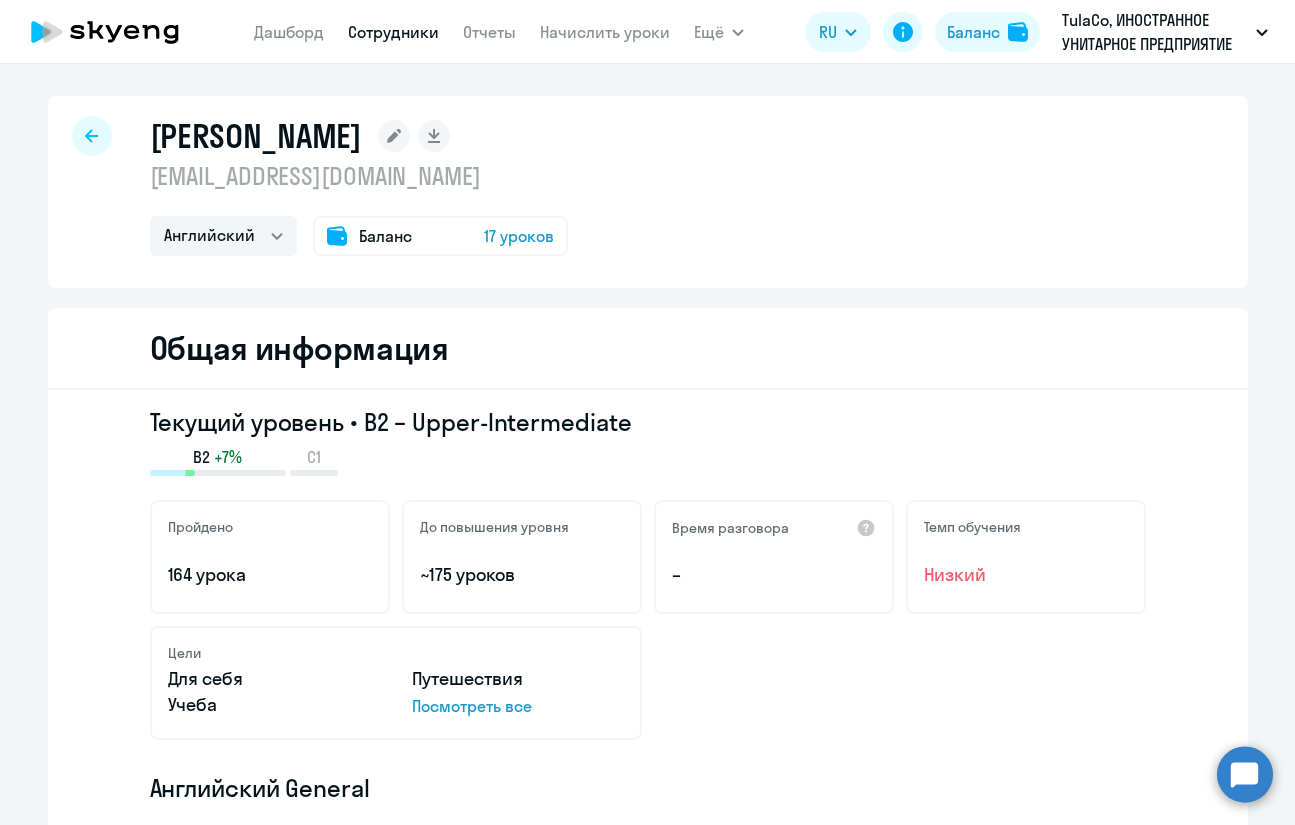 select on "english" 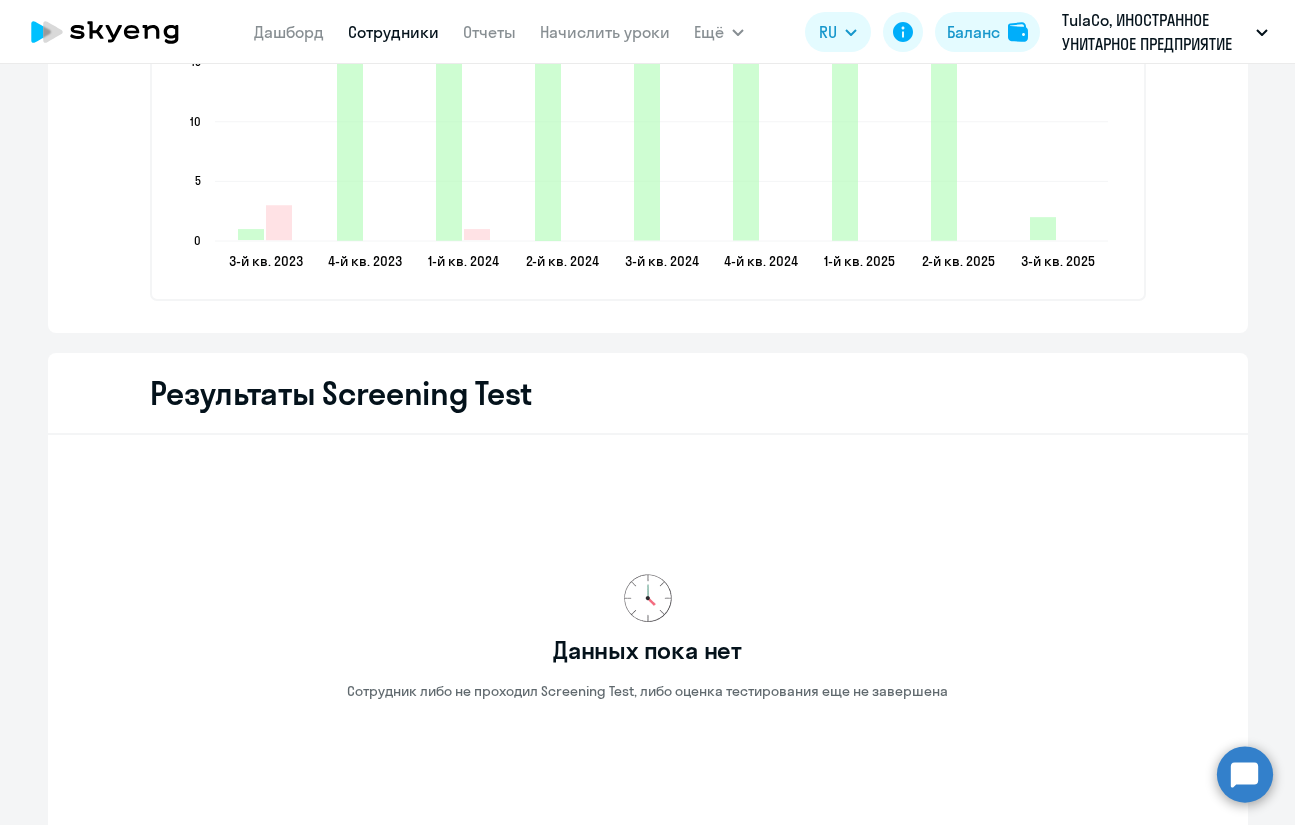 scroll, scrollTop: 3200, scrollLeft: 0, axis: vertical 